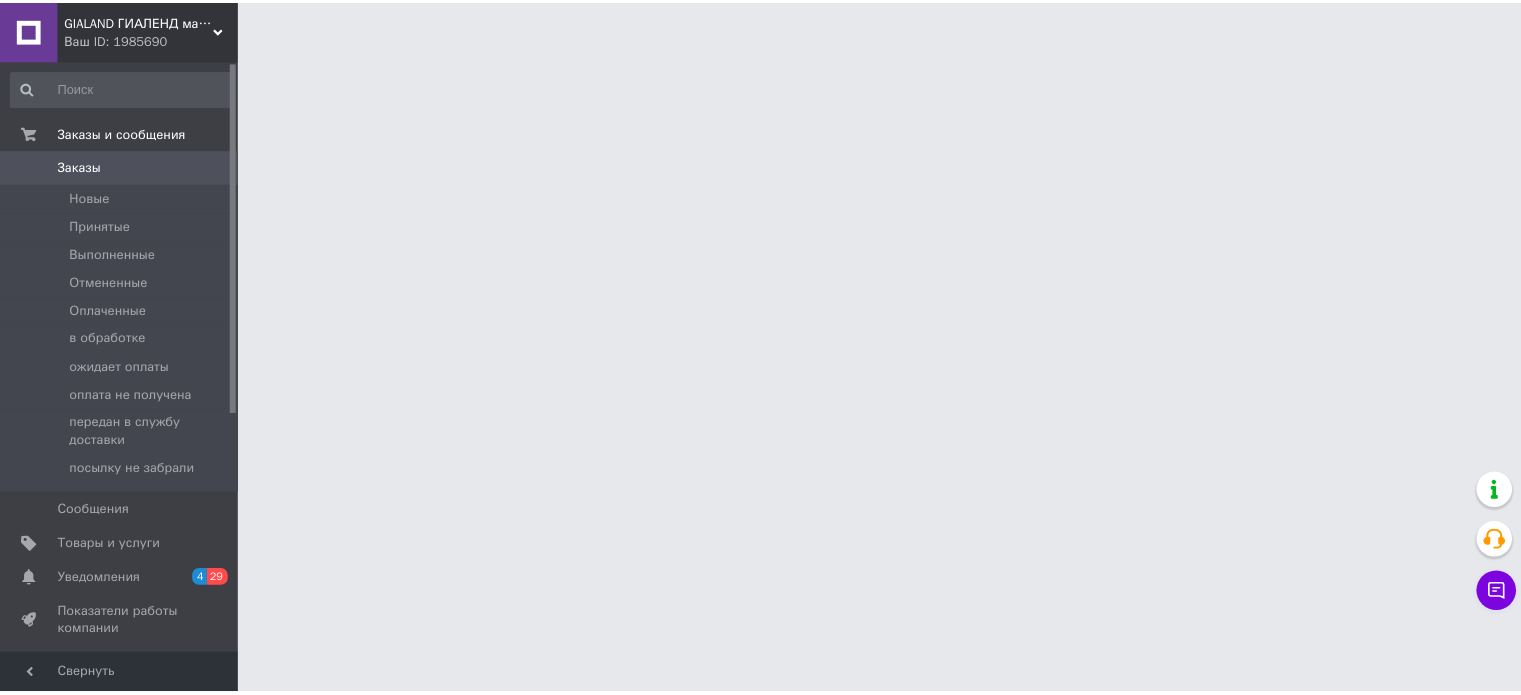 scroll, scrollTop: 0, scrollLeft: 0, axis: both 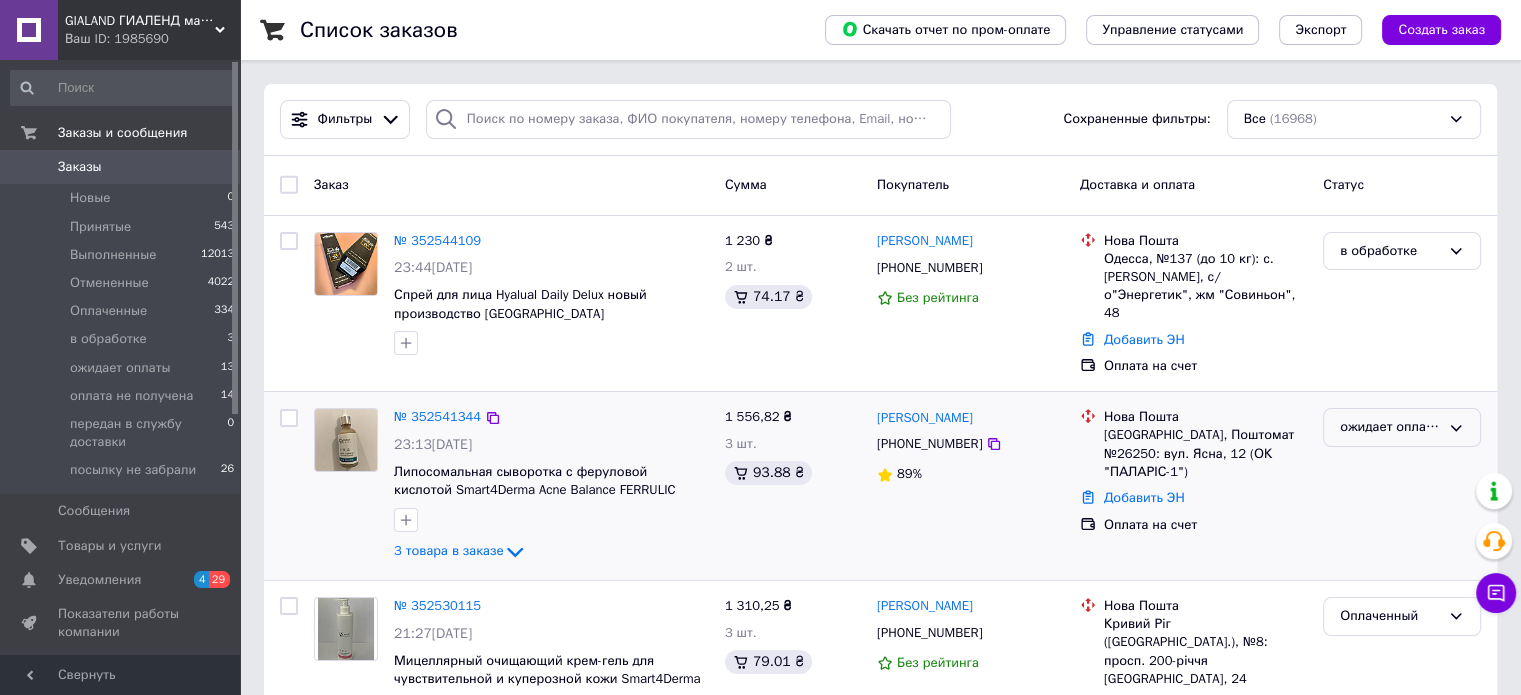 click on "ожидает оплаты" at bounding box center [1390, 427] 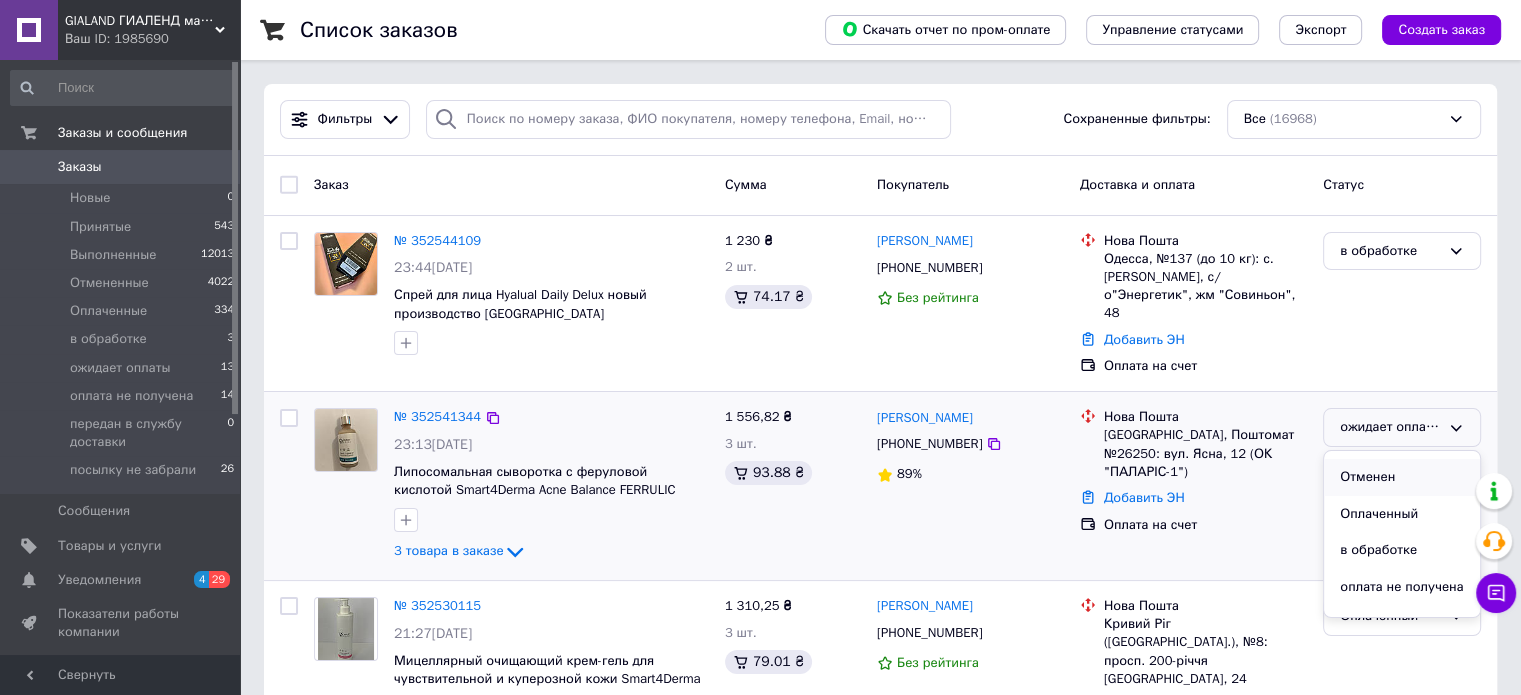 scroll, scrollTop: 100, scrollLeft: 0, axis: vertical 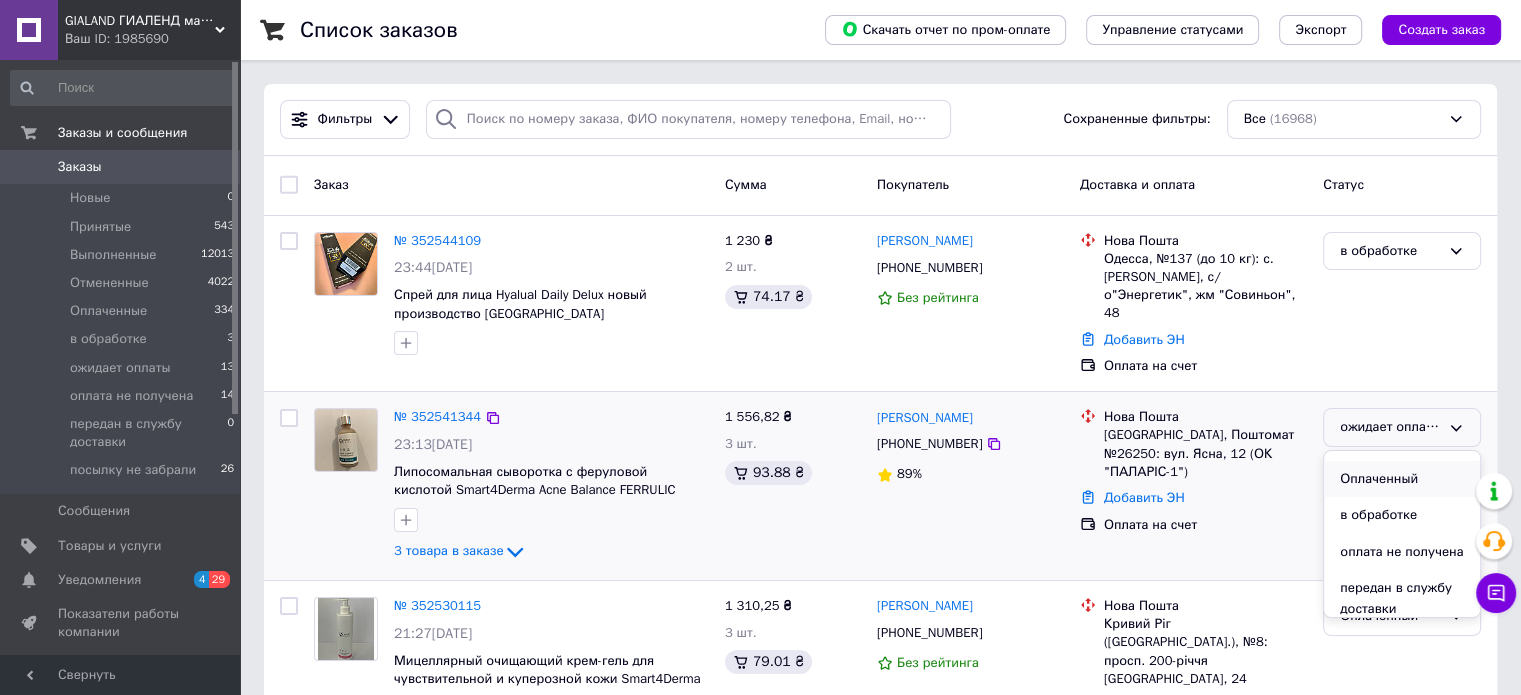 click on "Оплаченный" at bounding box center (1402, 479) 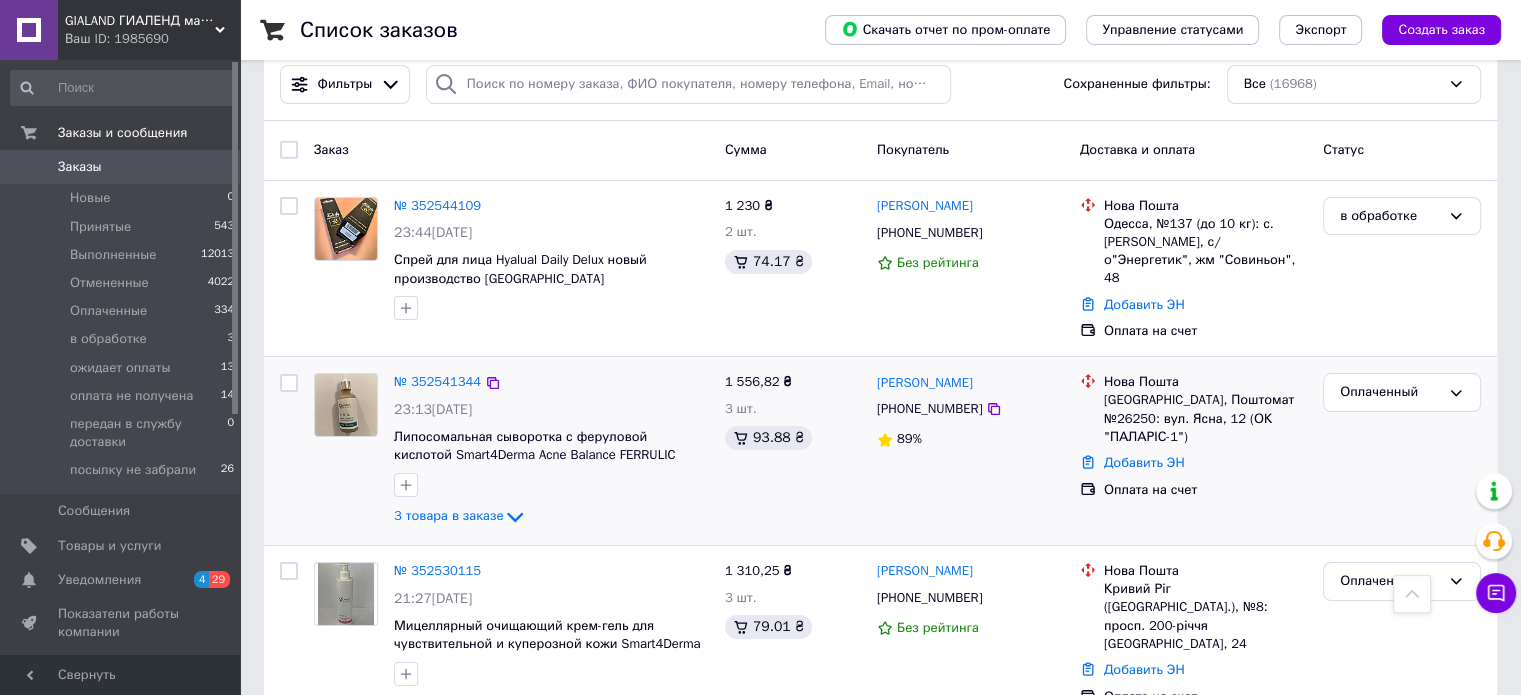 scroll, scrollTop: 0, scrollLeft: 0, axis: both 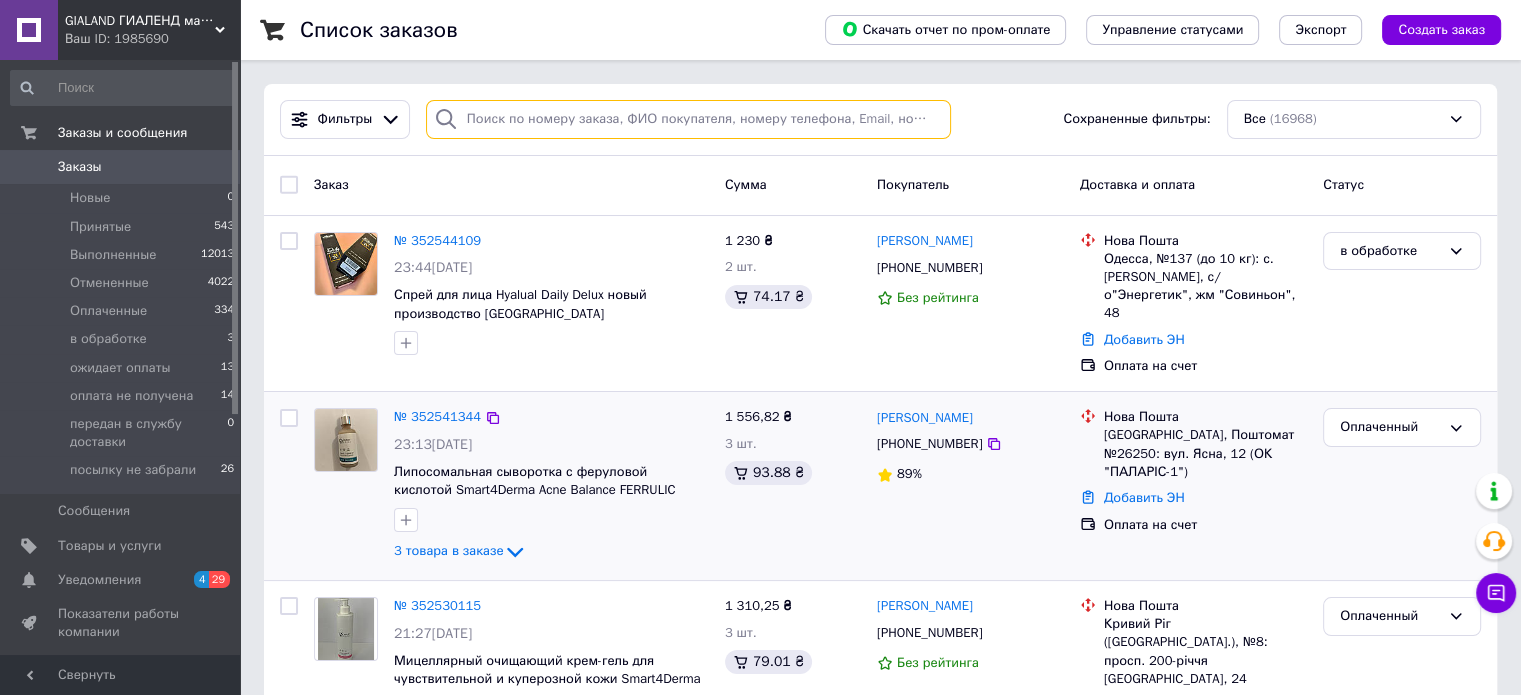 click at bounding box center (688, 119) 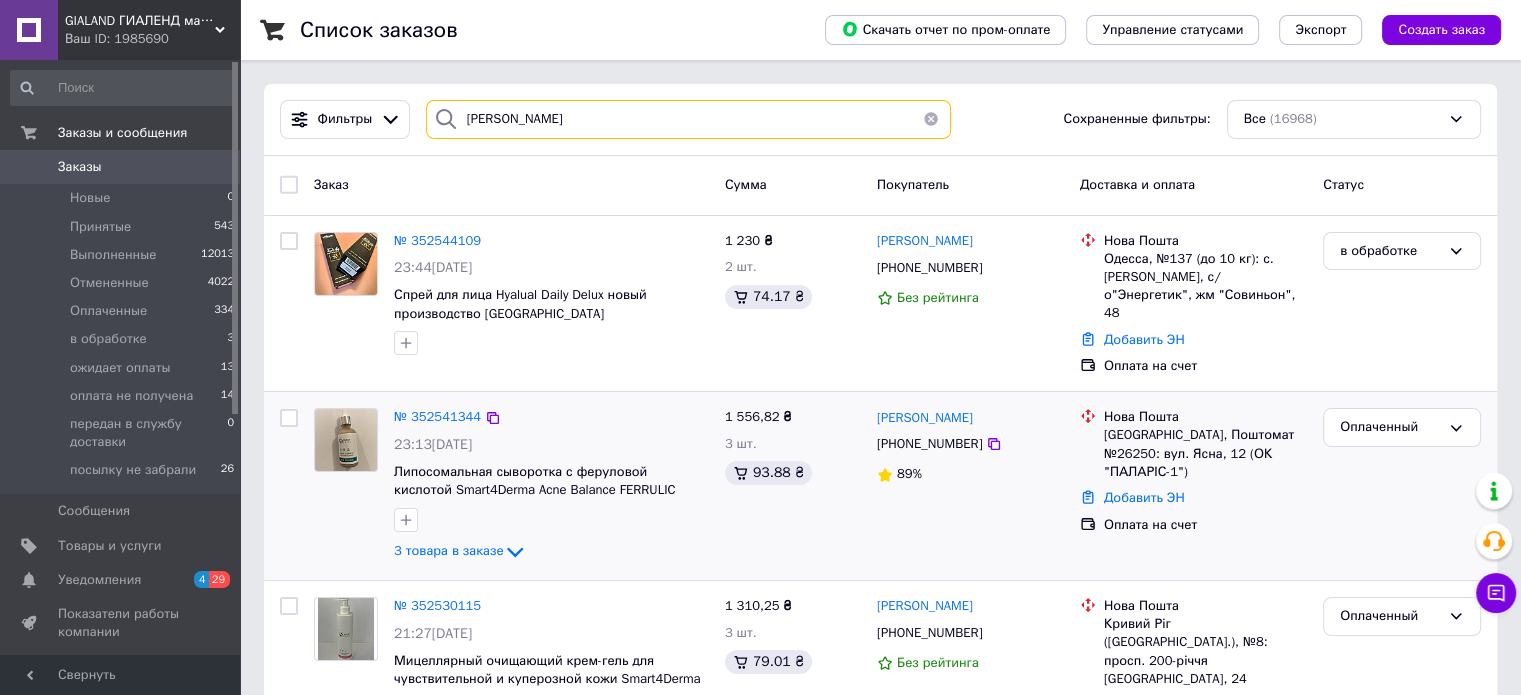 type on "[PERSON_NAME]" 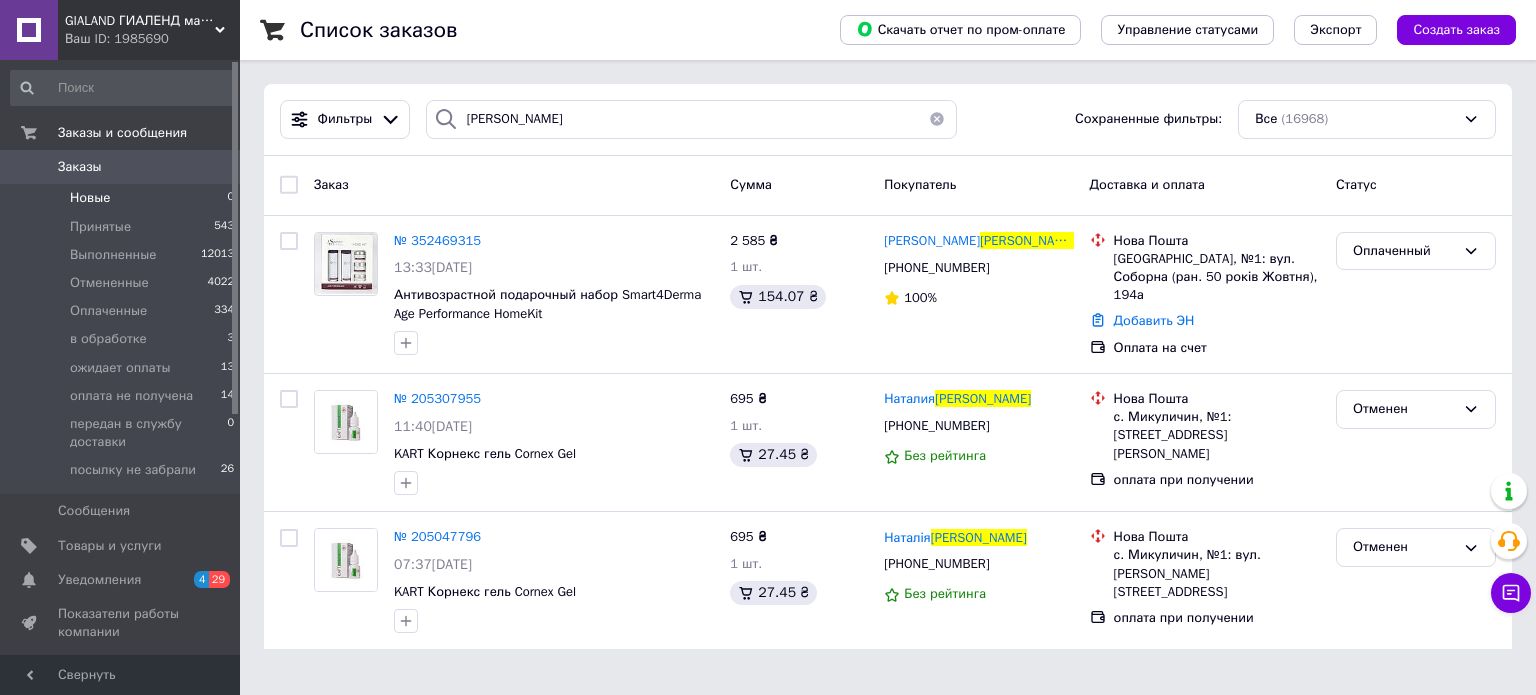 click on "Новые 0" at bounding box center (123, 198) 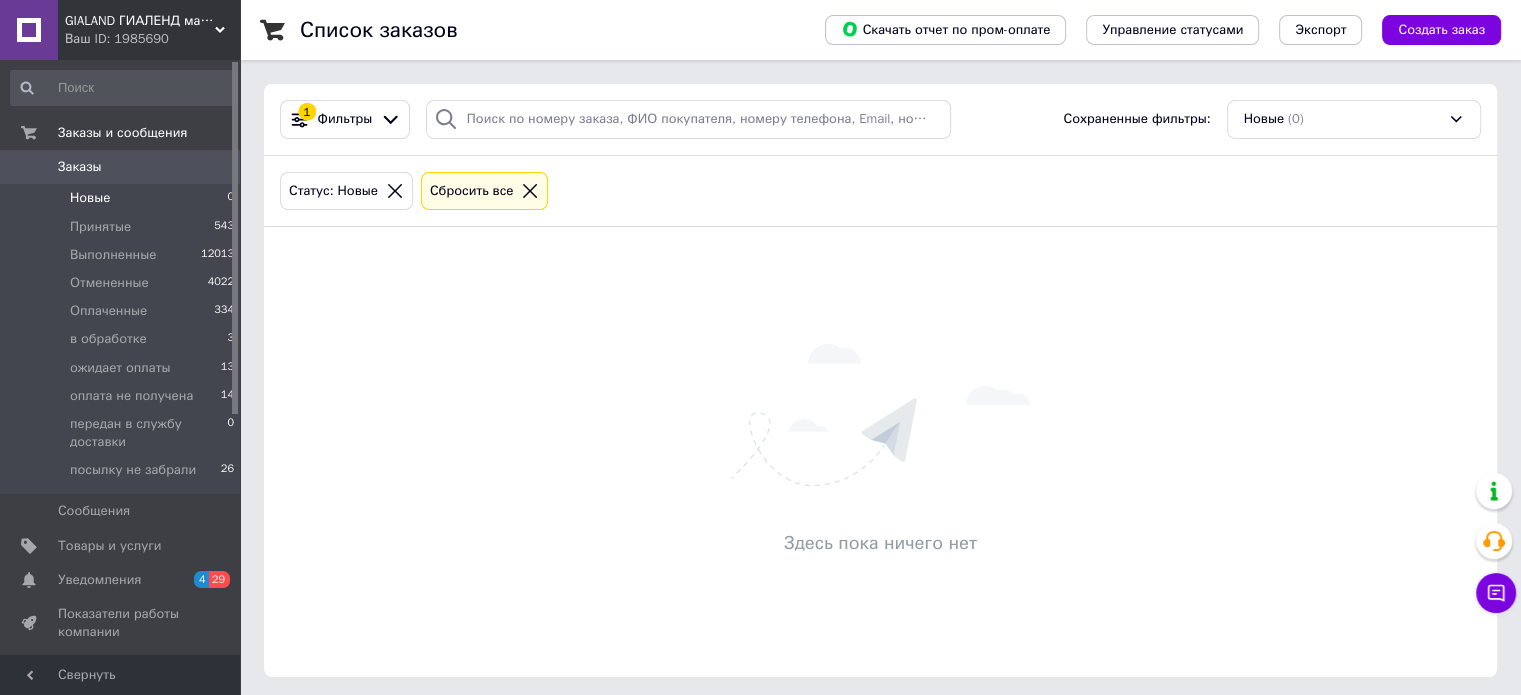click on "Заказы" at bounding box center [121, 167] 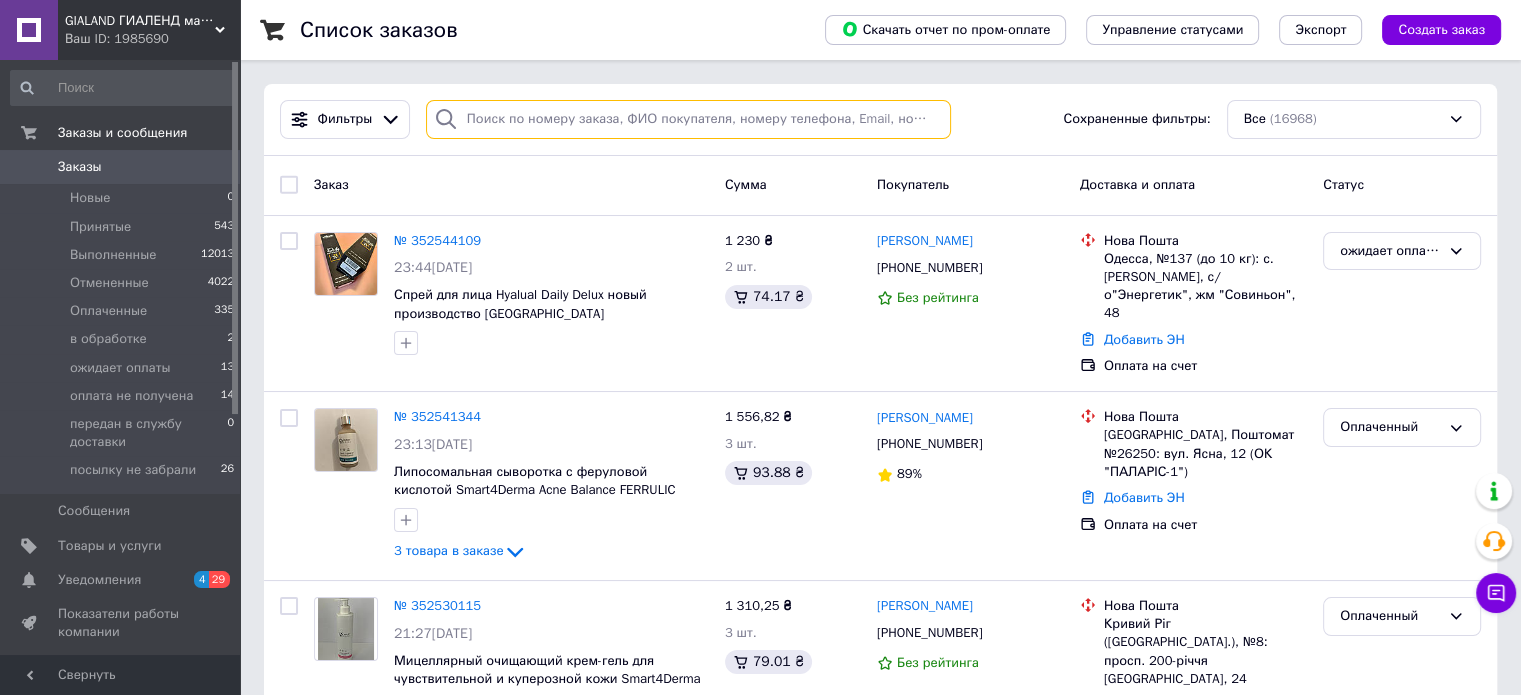 click at bounding box center (688, 119) 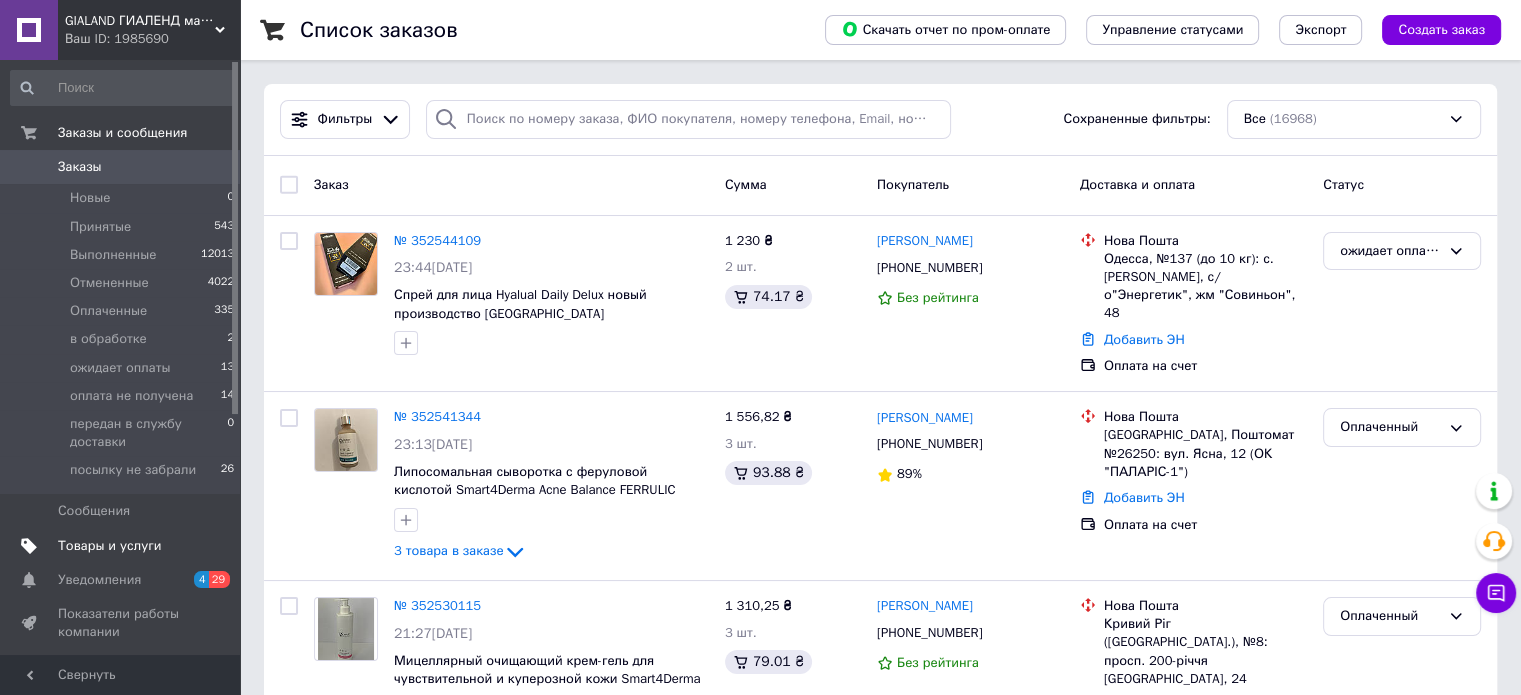 click on "Товары и услуги" at bounding box center [110, 546] 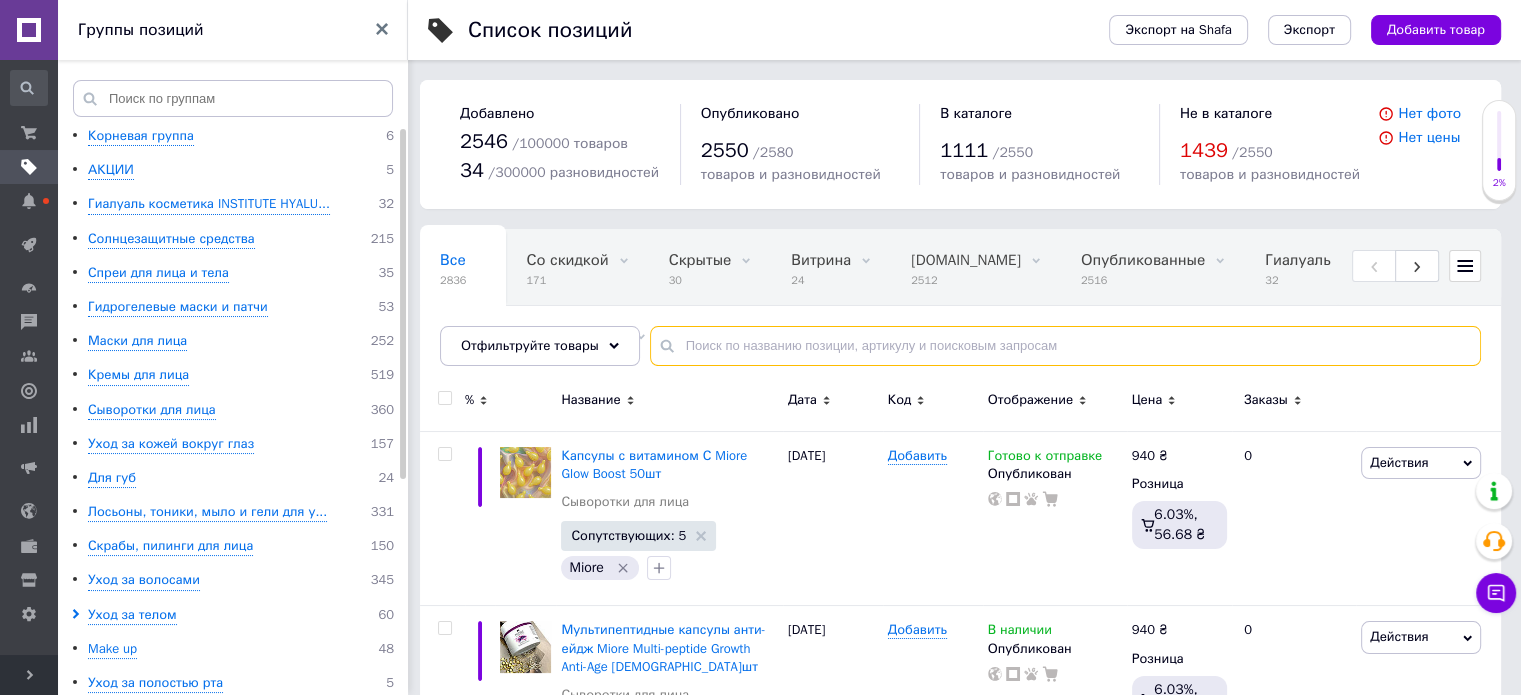 click at bounding box center [1065, 346] 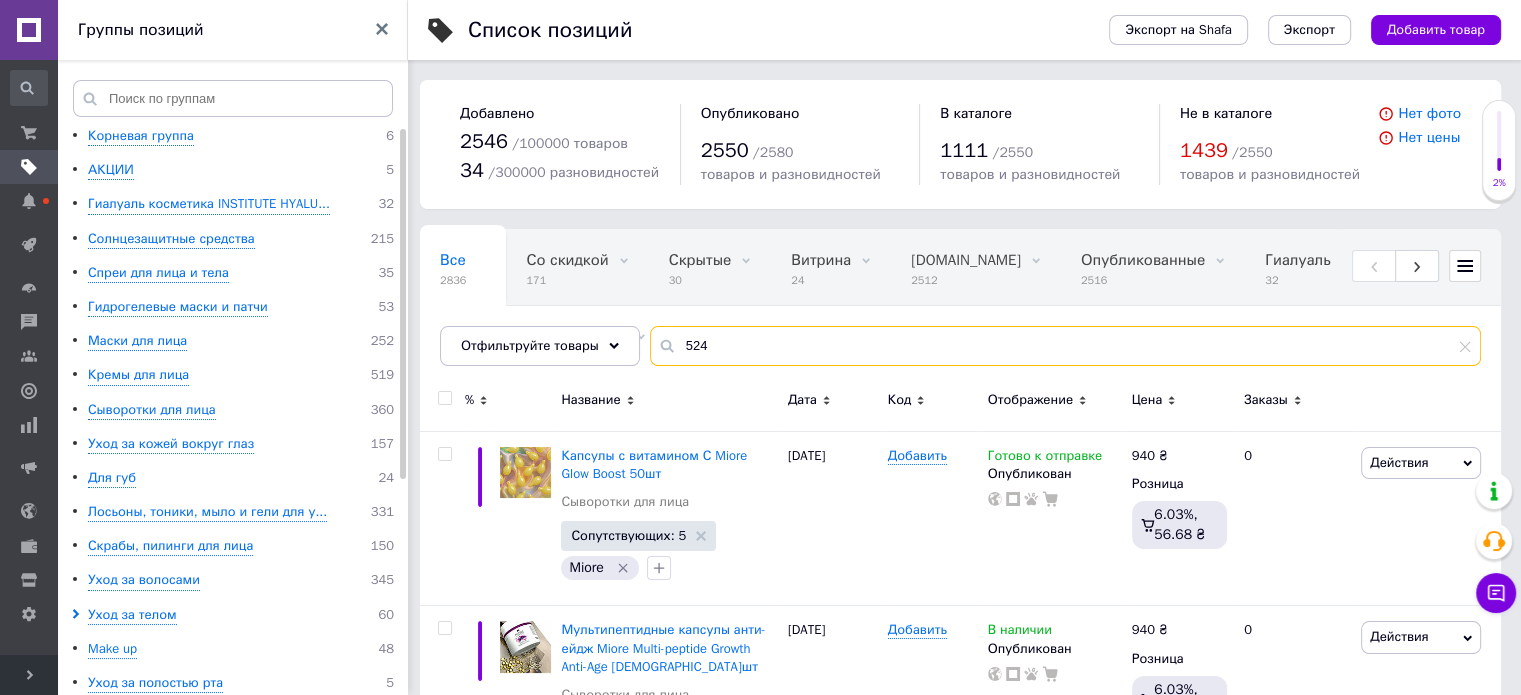 type on "524" 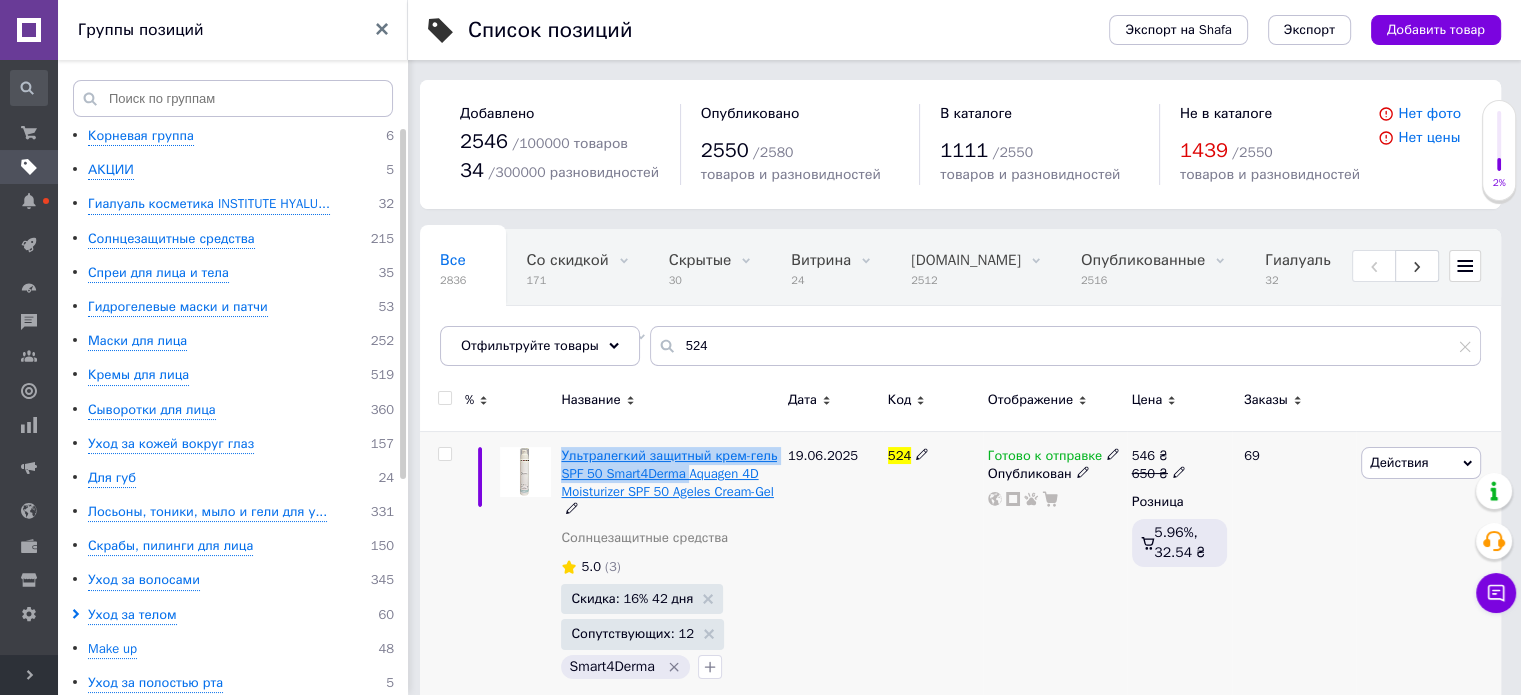 drag, startPoint x: 559, startPoint y: 443, endPoint x: 688, endPoint y: 471, distance: 132.00378 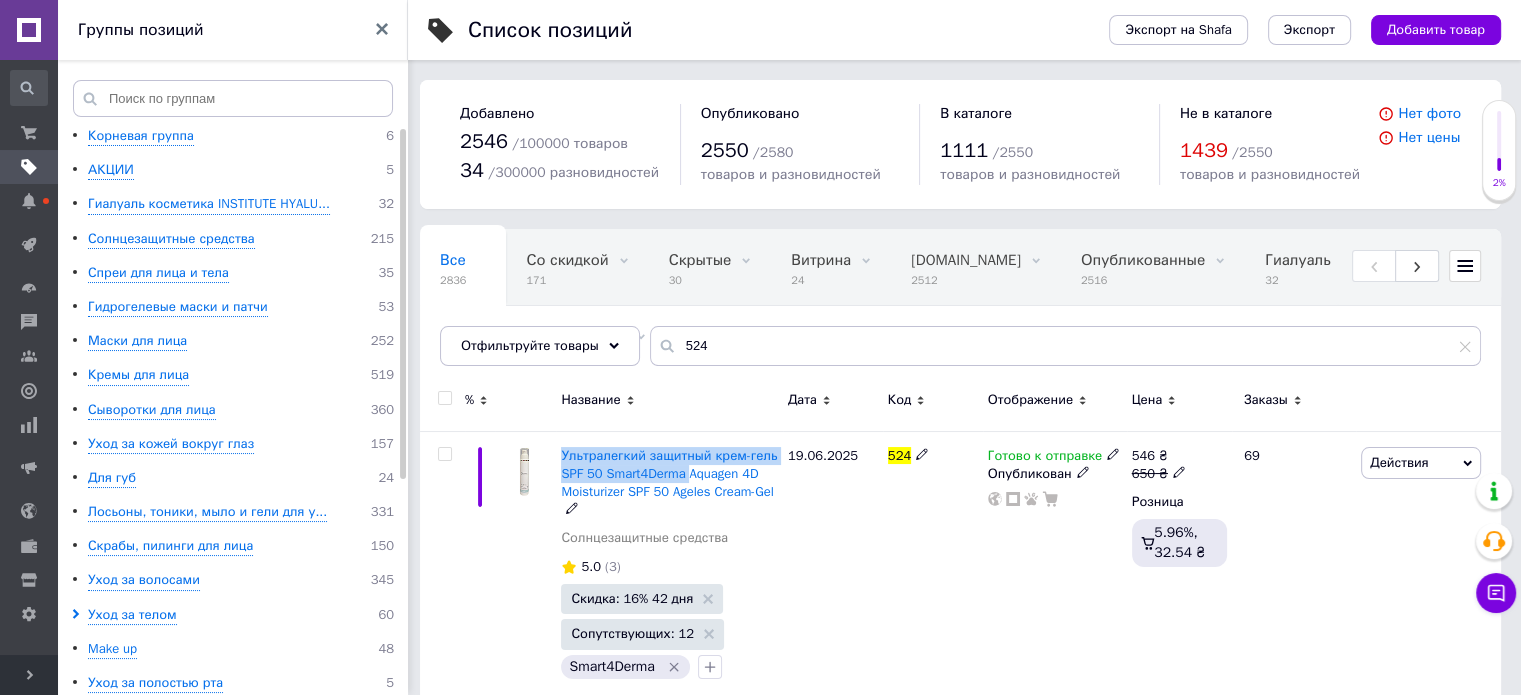 copy on "Ультралегкий защитный крем-гель SPF 50  Smart4Derma" 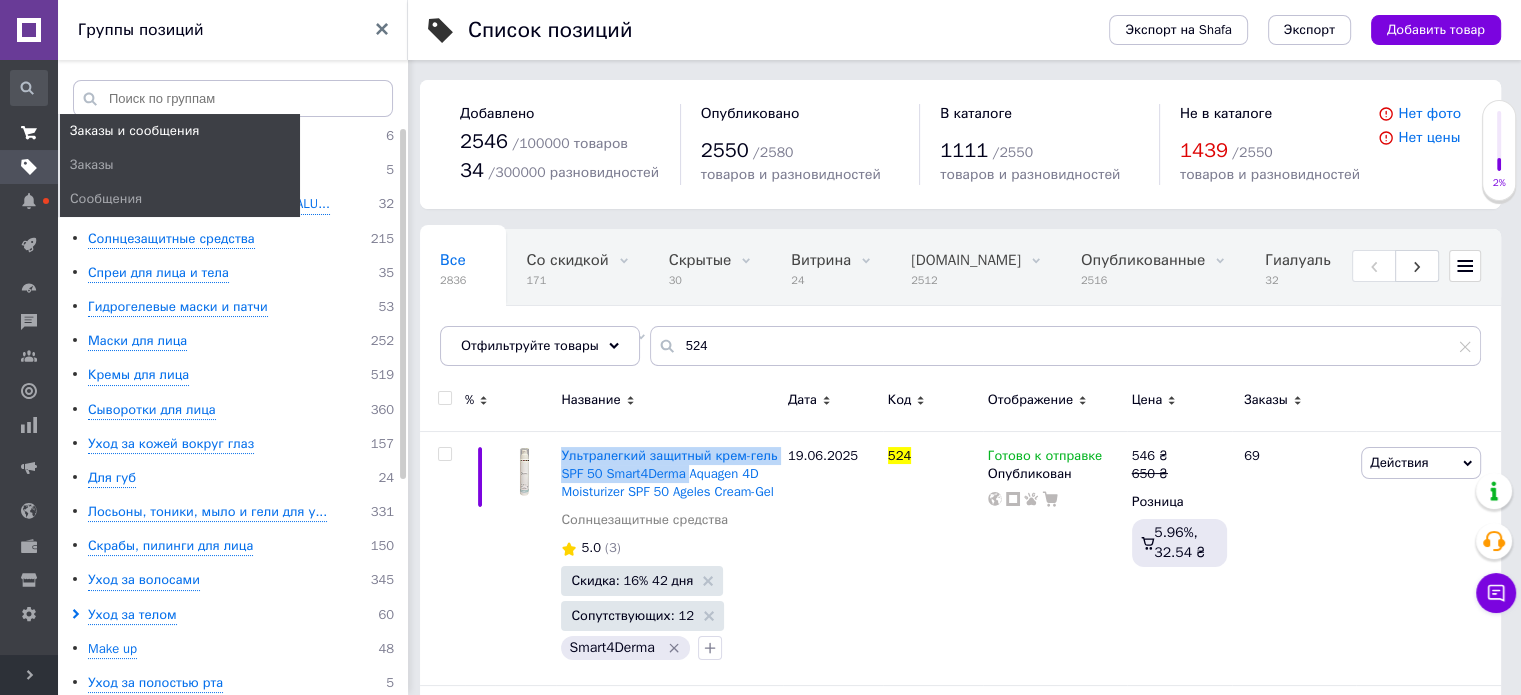 click on "Заказы и сообщения" at bounding box center (29, 133) 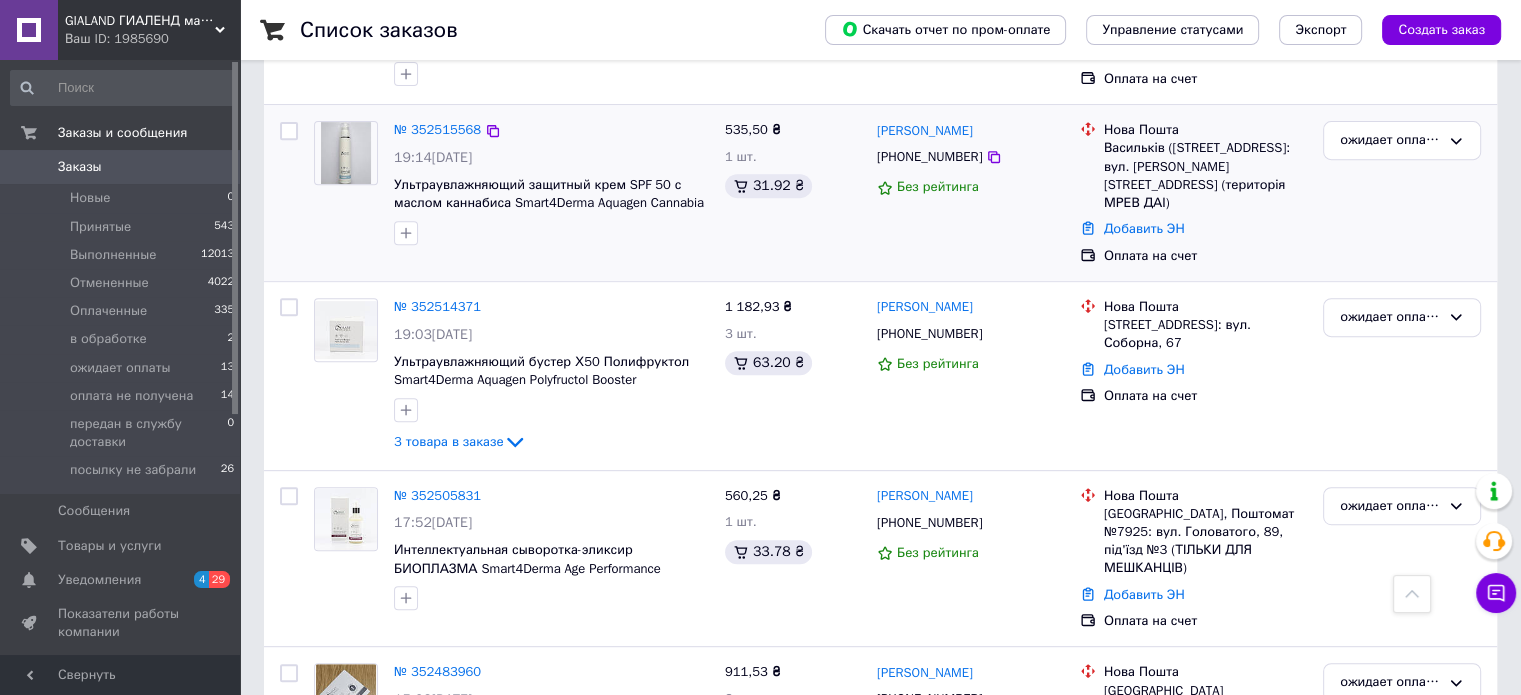scroll, scrollTop: 1000, scrollLeft: 0, axis: vertical 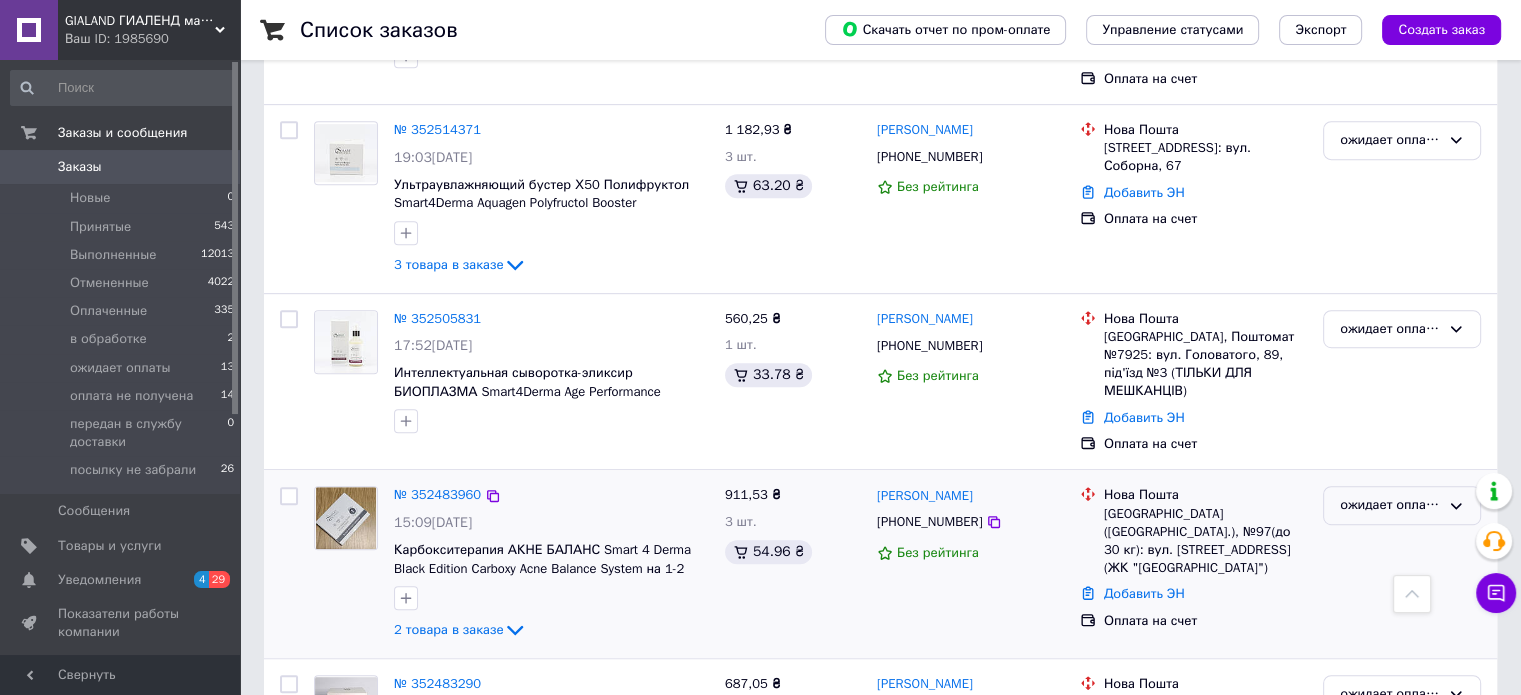 click on "ожидает оплаты" at bounding box center (1390, 505) 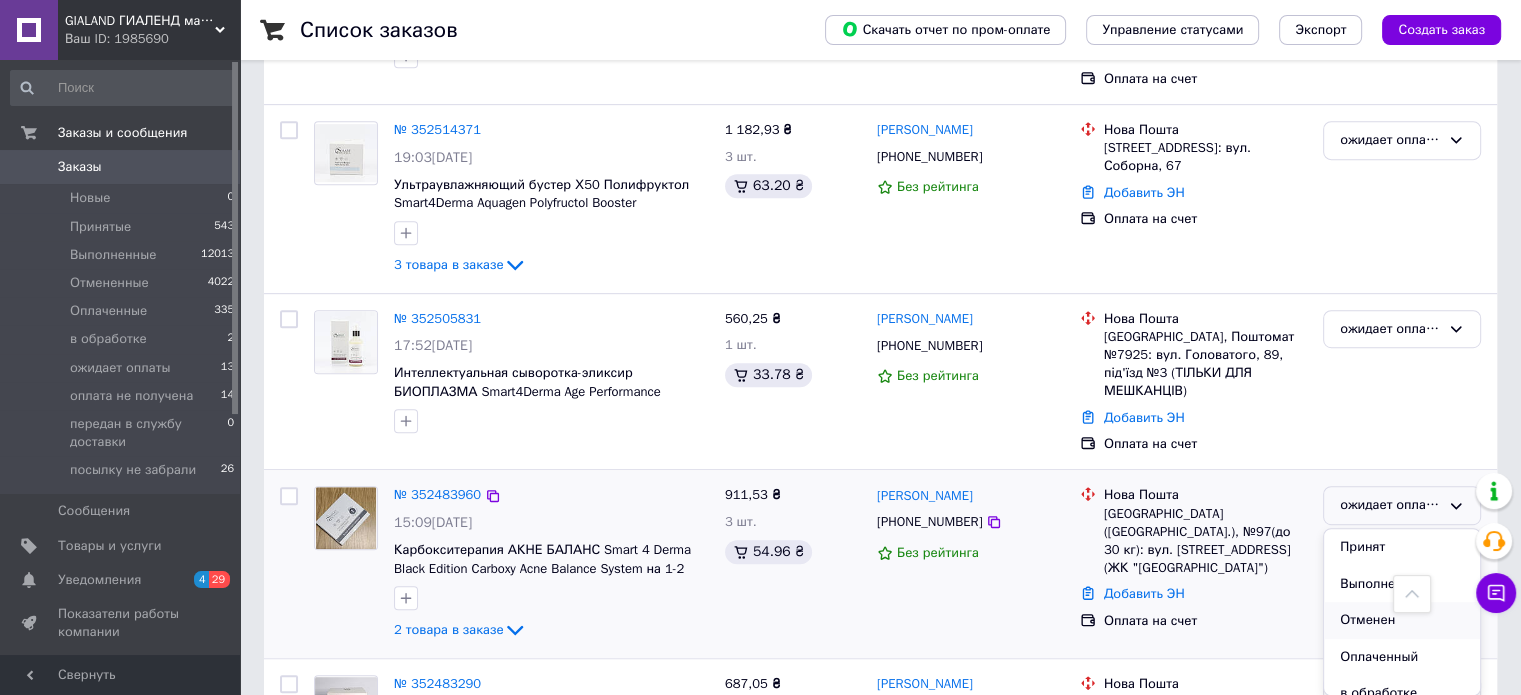 click on "Отменен" at bounding box center (1402, 620) 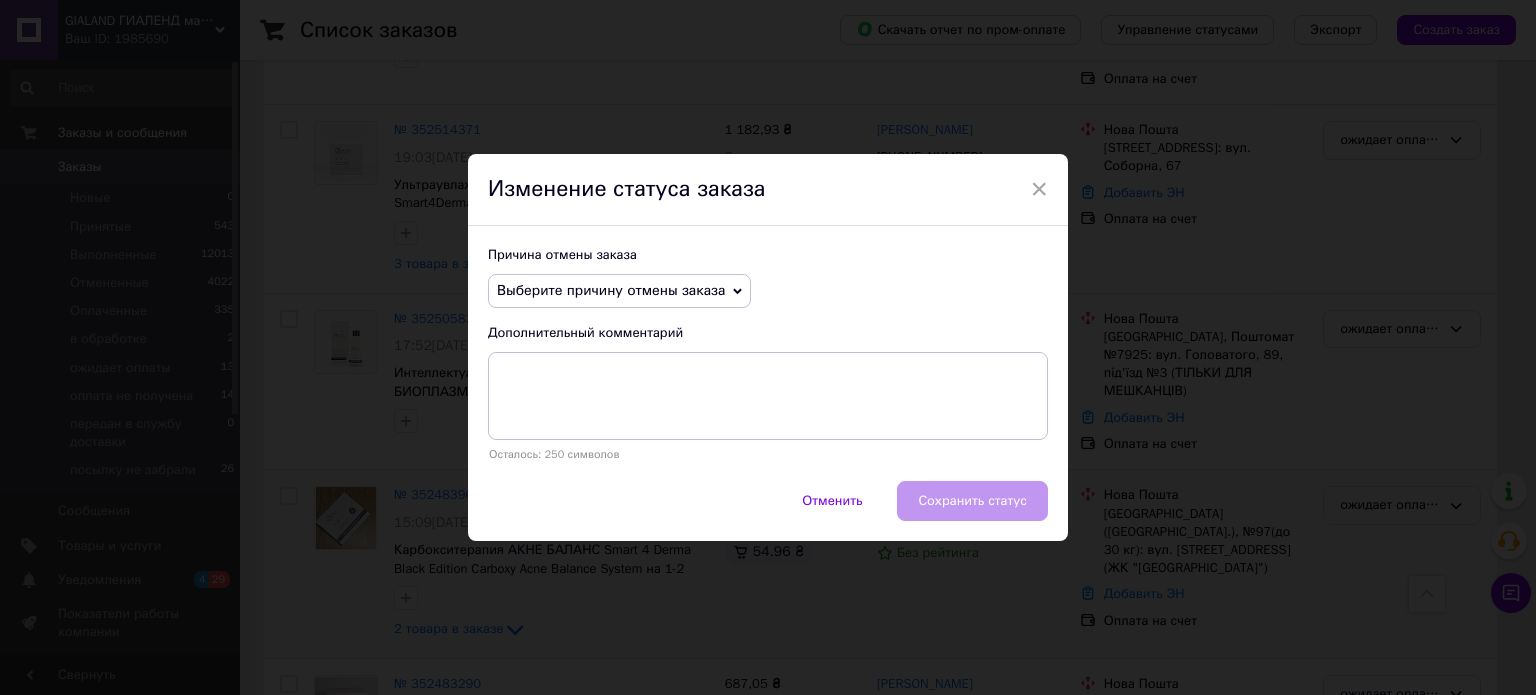 click on "Выберите причину отмены заказа" at bounding box center [611, 290] 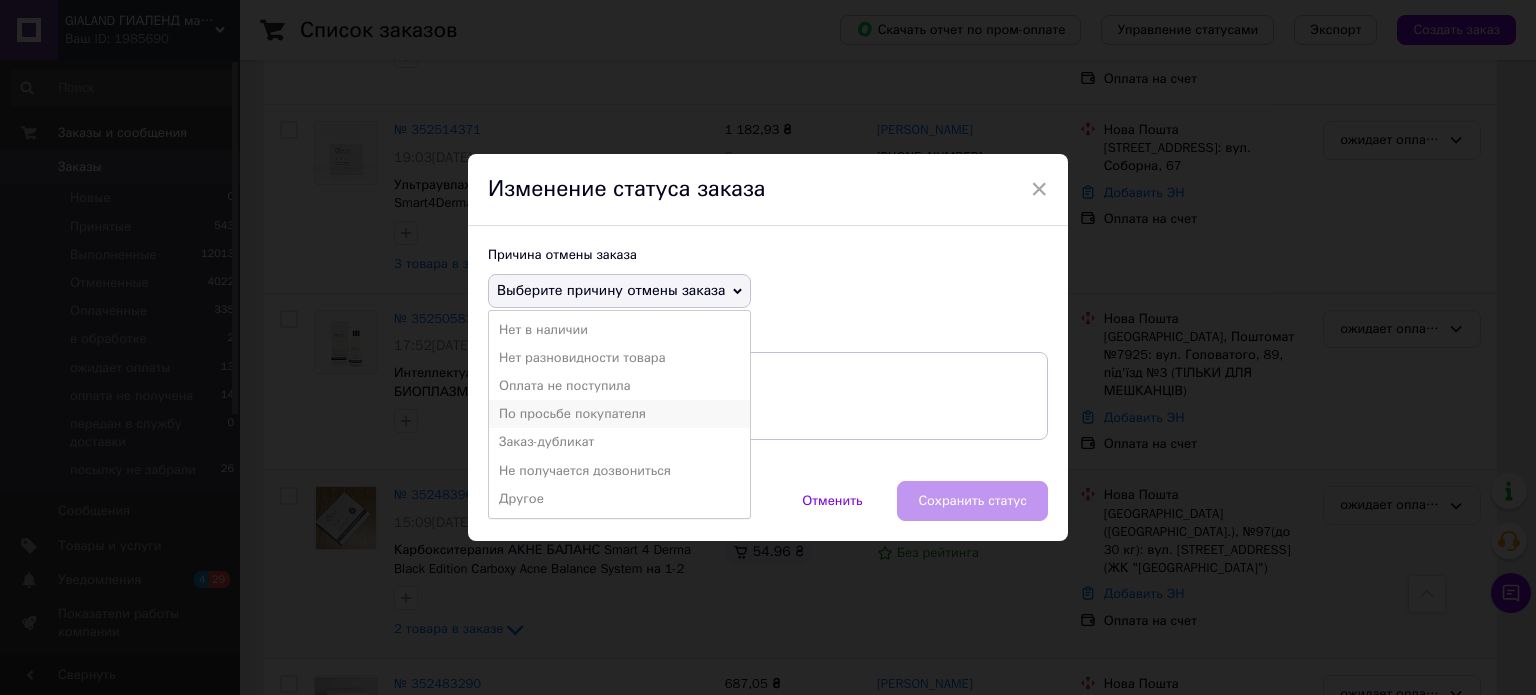 click on "По просьбе покупателя" at bounding box center [619, 414] 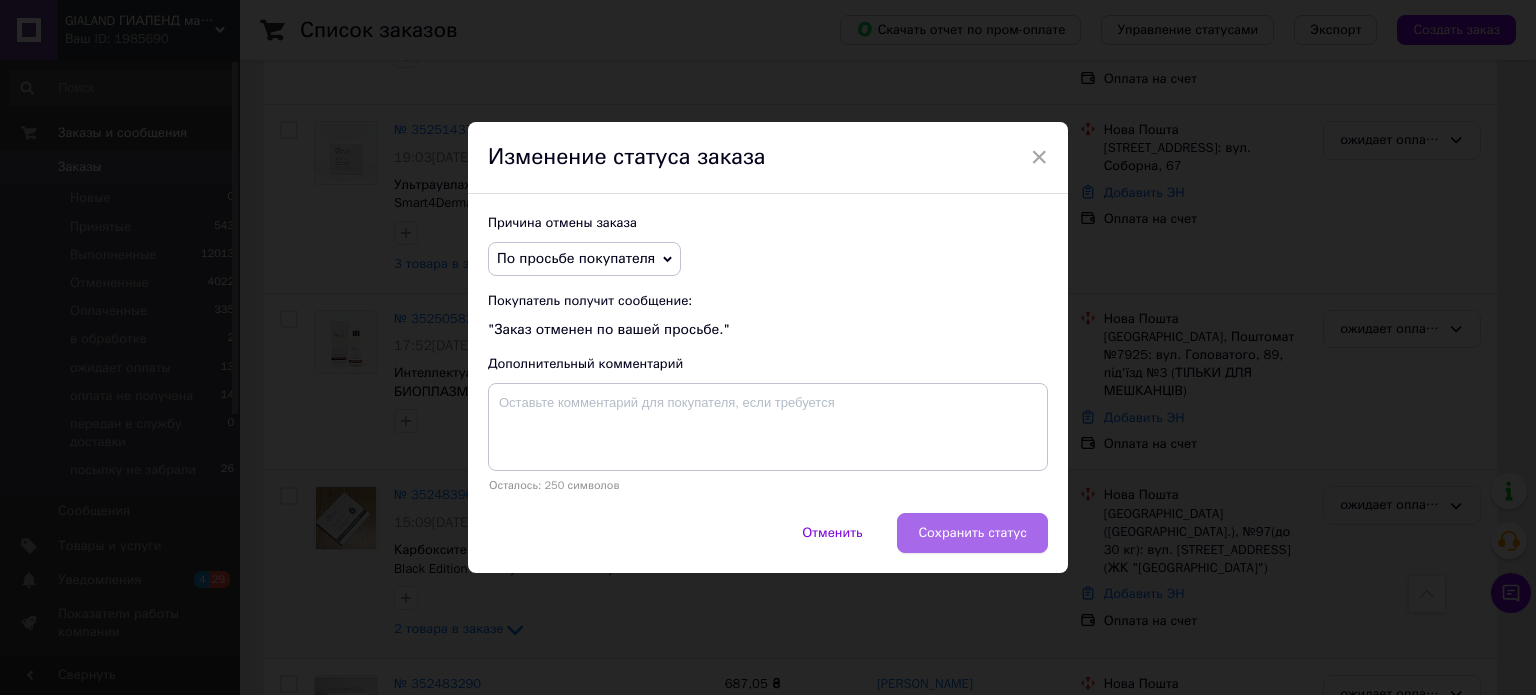 click on "Сохранить статус" at bounding box center [972, 533] 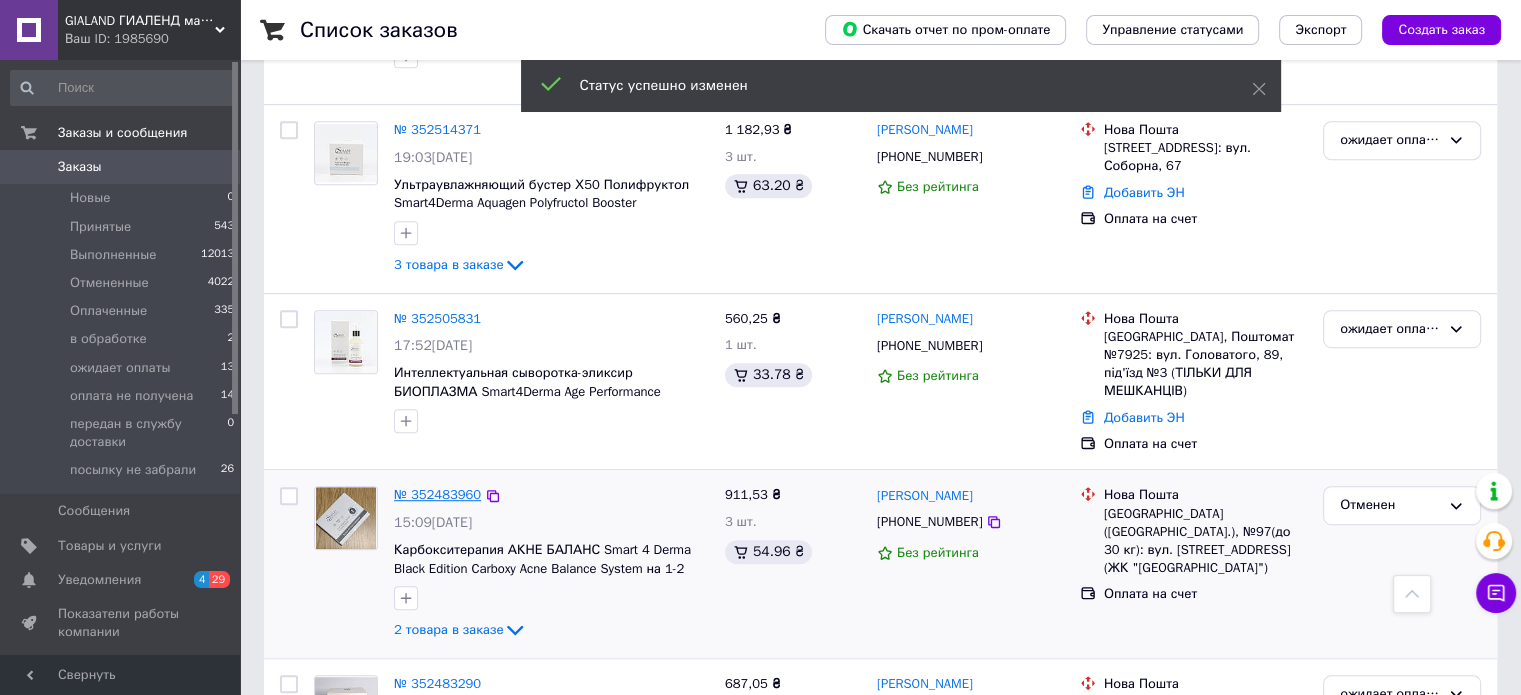 click on "№ 352483960" at bounding box center (437, 494) 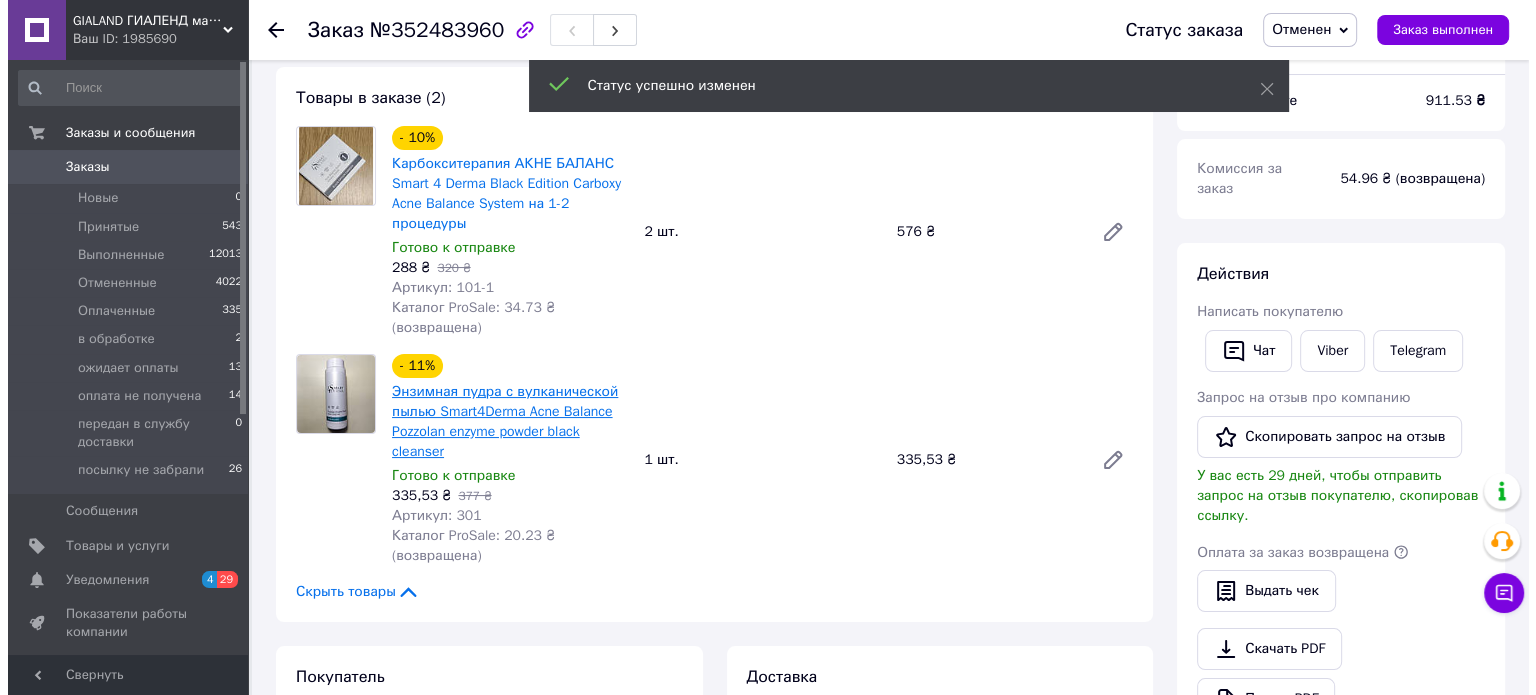 scroll, scrollTop: 300, scrollLeft: 0, axis: vertical 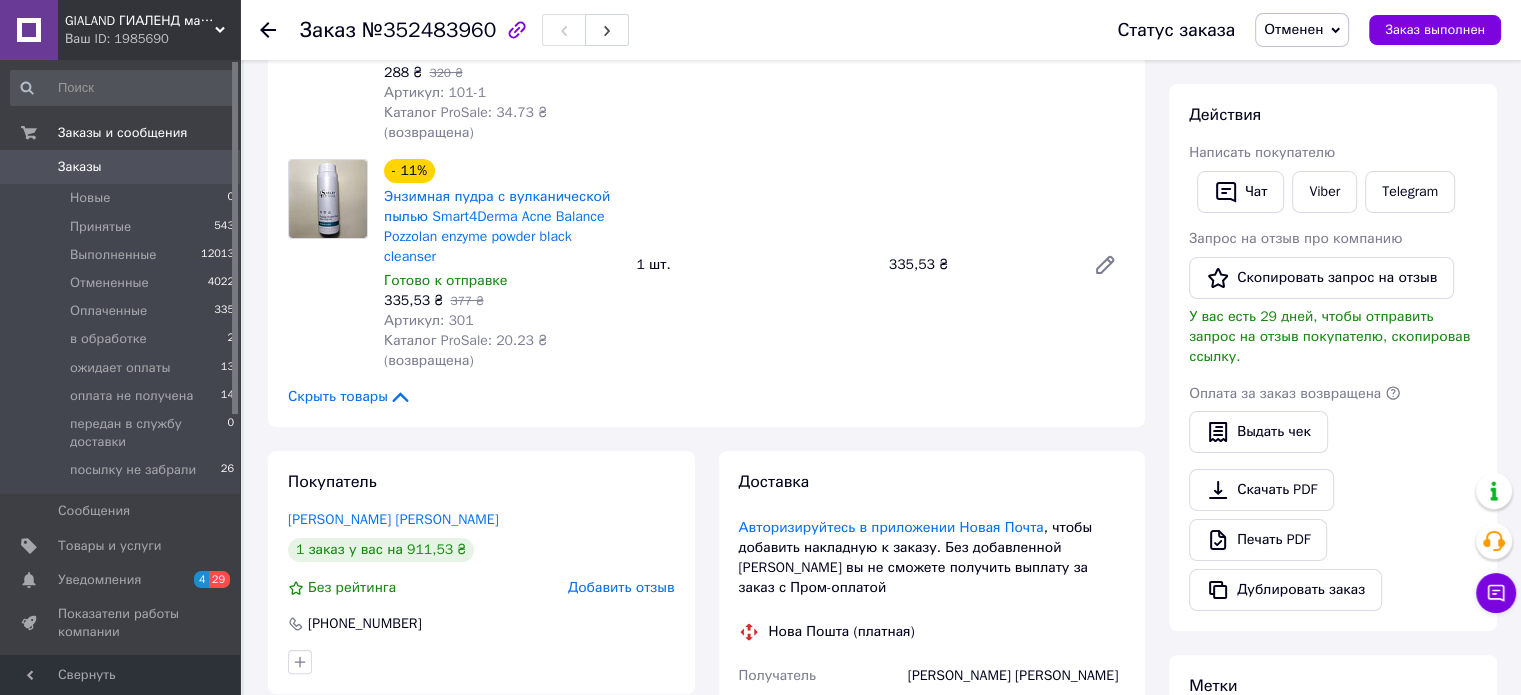 click on "Добавить отзыв" at bounding box center (621, 587) 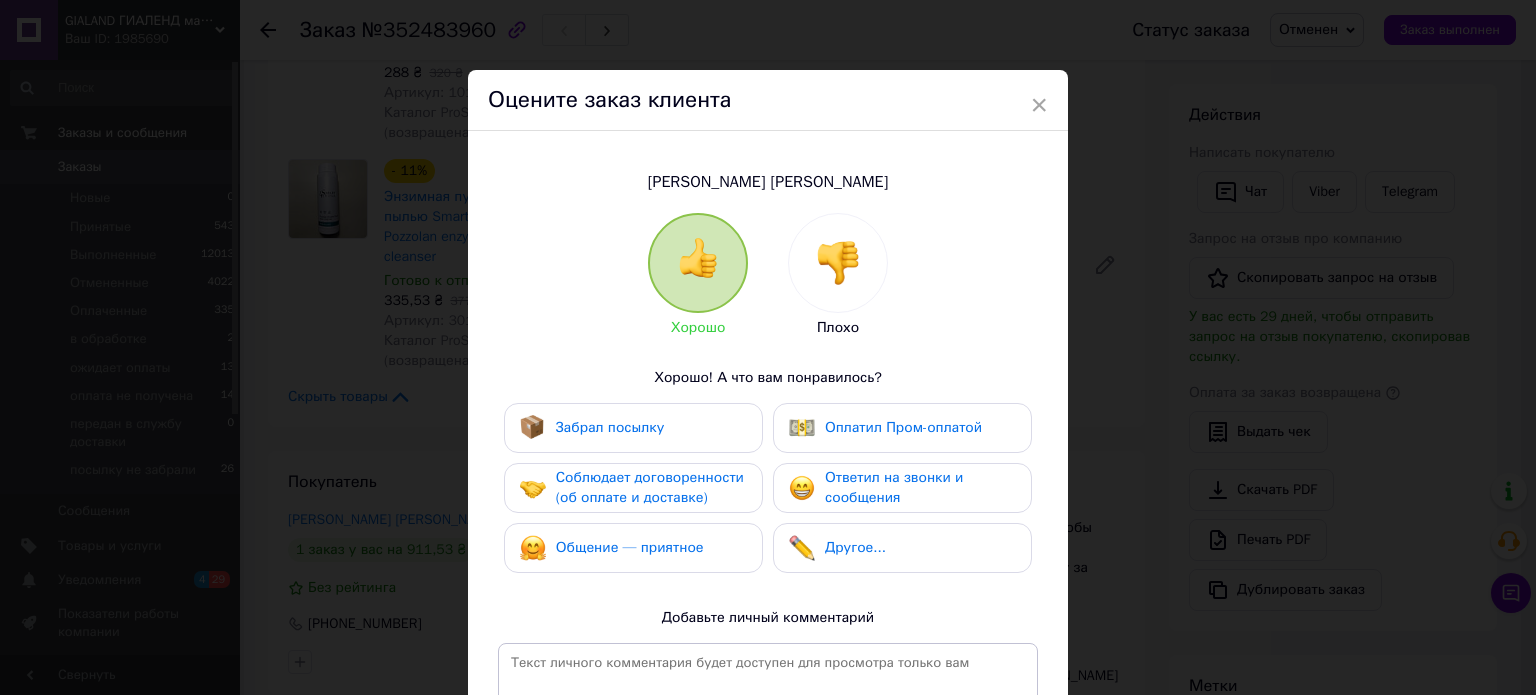 click at bounding box center [838, 263] 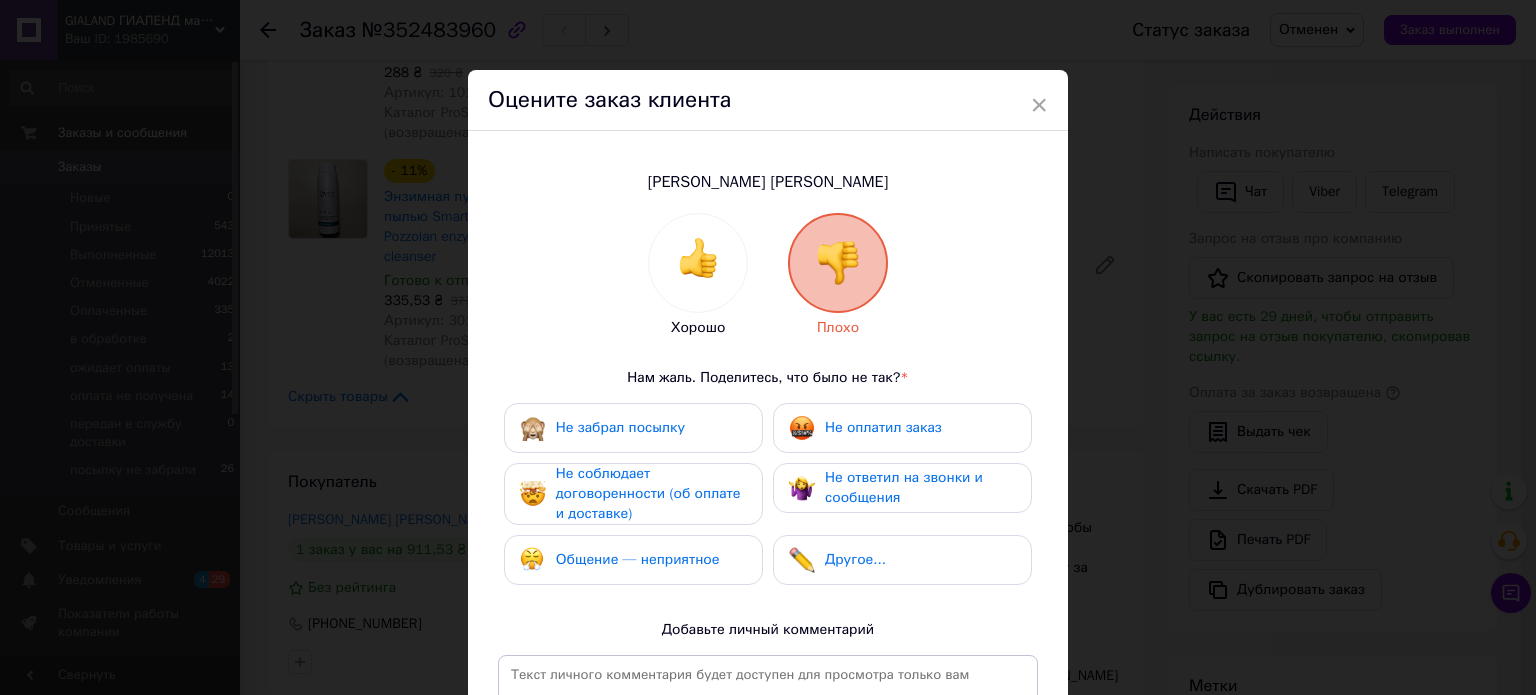 click on "Не соблюдает договоренности (об оплате и доставке)" at bounding box center (648, 493) 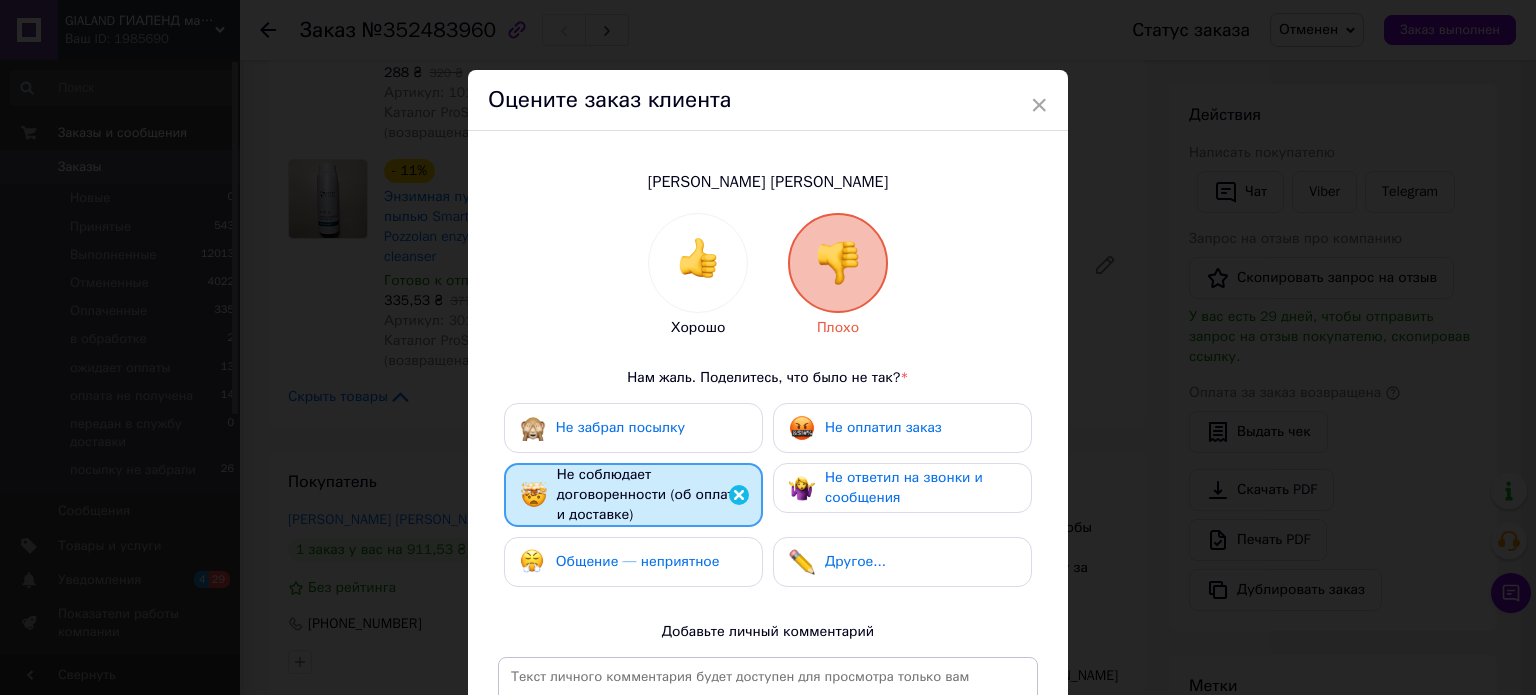 click on "Не оплатил заказ" at bounding box center [883, 427] 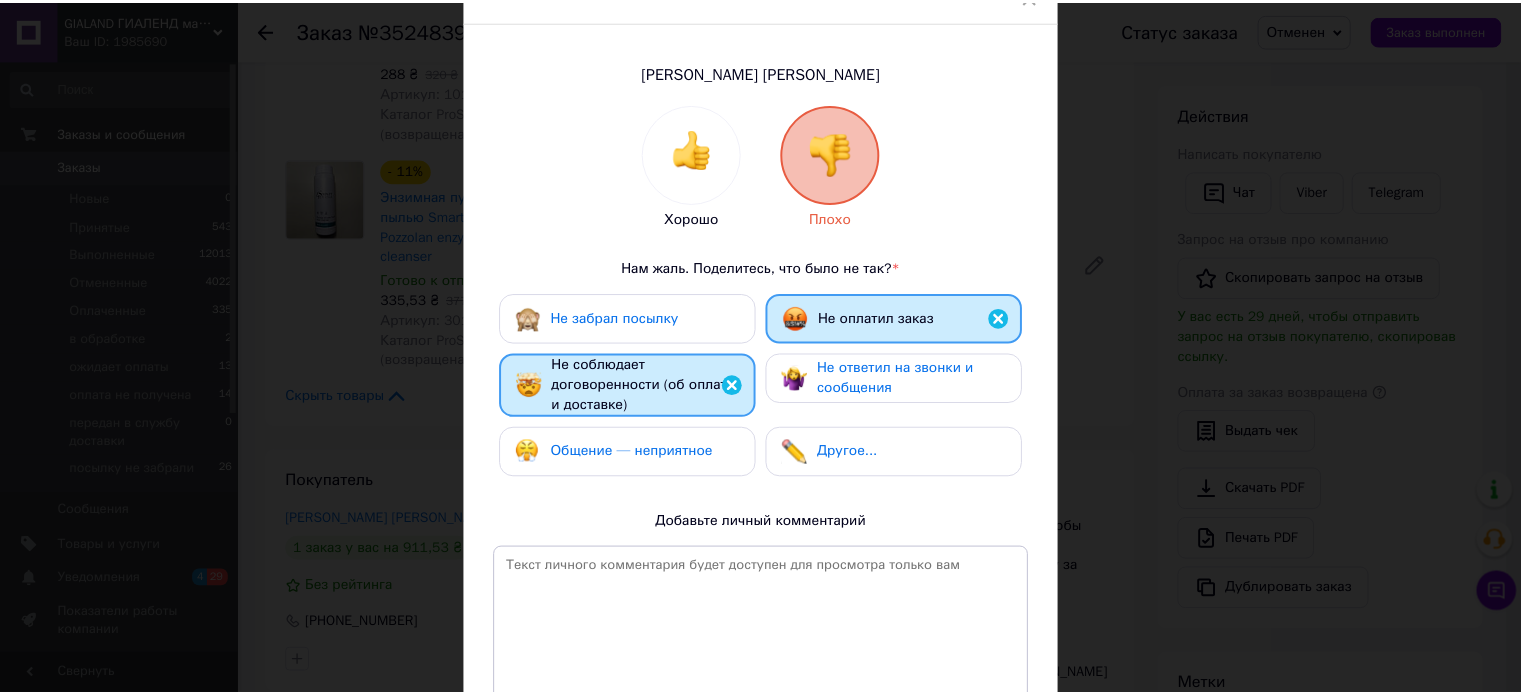 scroll, scrollTop: 295, scrollLeft: 0, axis: vertical 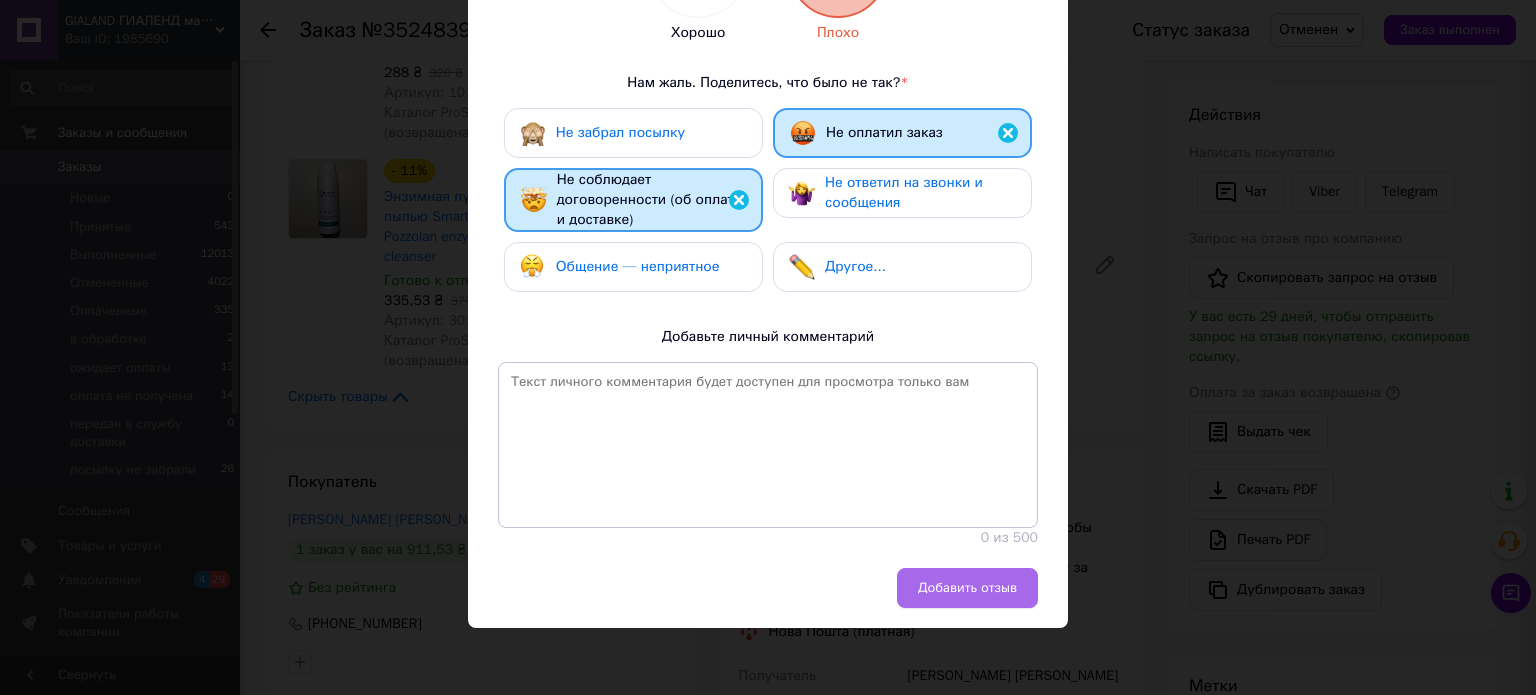 click on "Добавить отзыв" at bounding box center [967, 588] 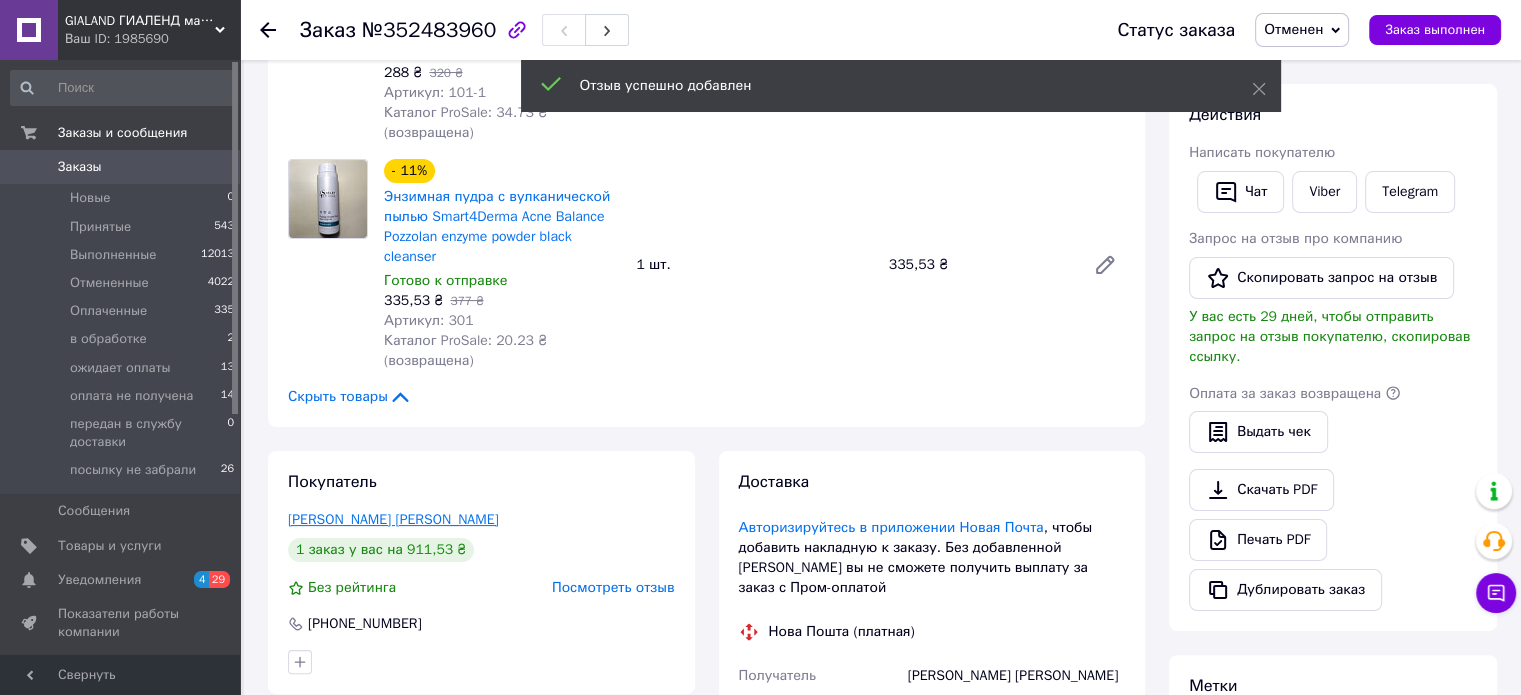 click on "[PERSON_NAME] [PERSON_NAME]" at bounding box center (393, 519) 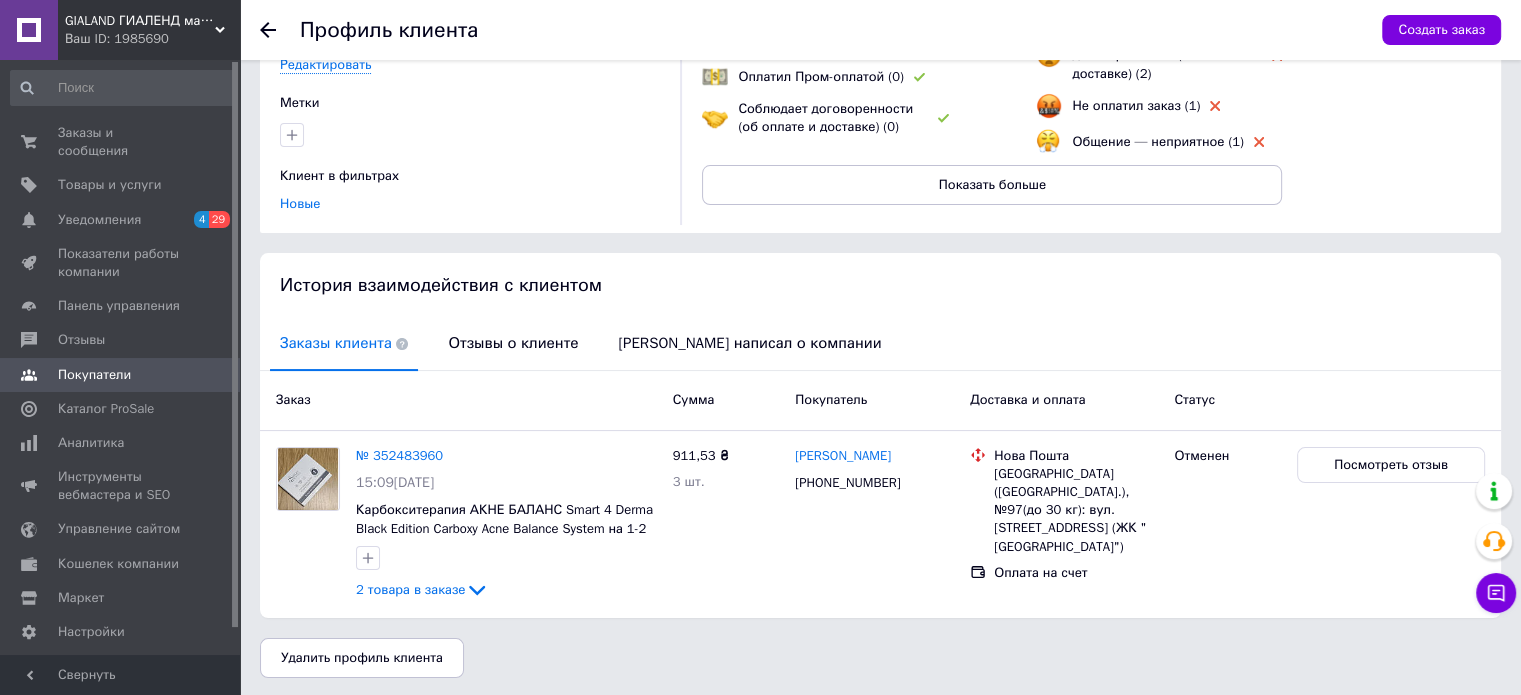 scroll, scrollTop: 212, scrollLeft: 0, axis: vertical 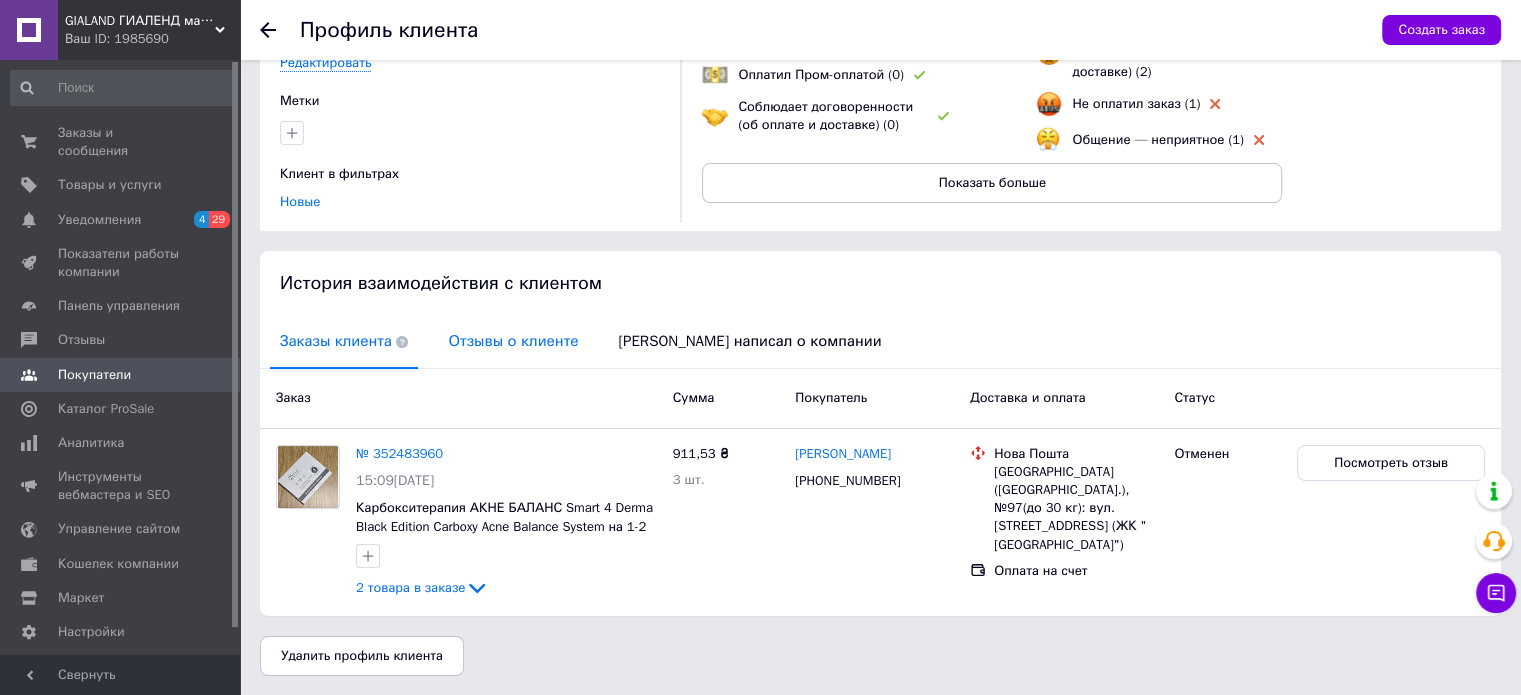 click on "Отзывы о клиенте" at bounding box center (513, 341) 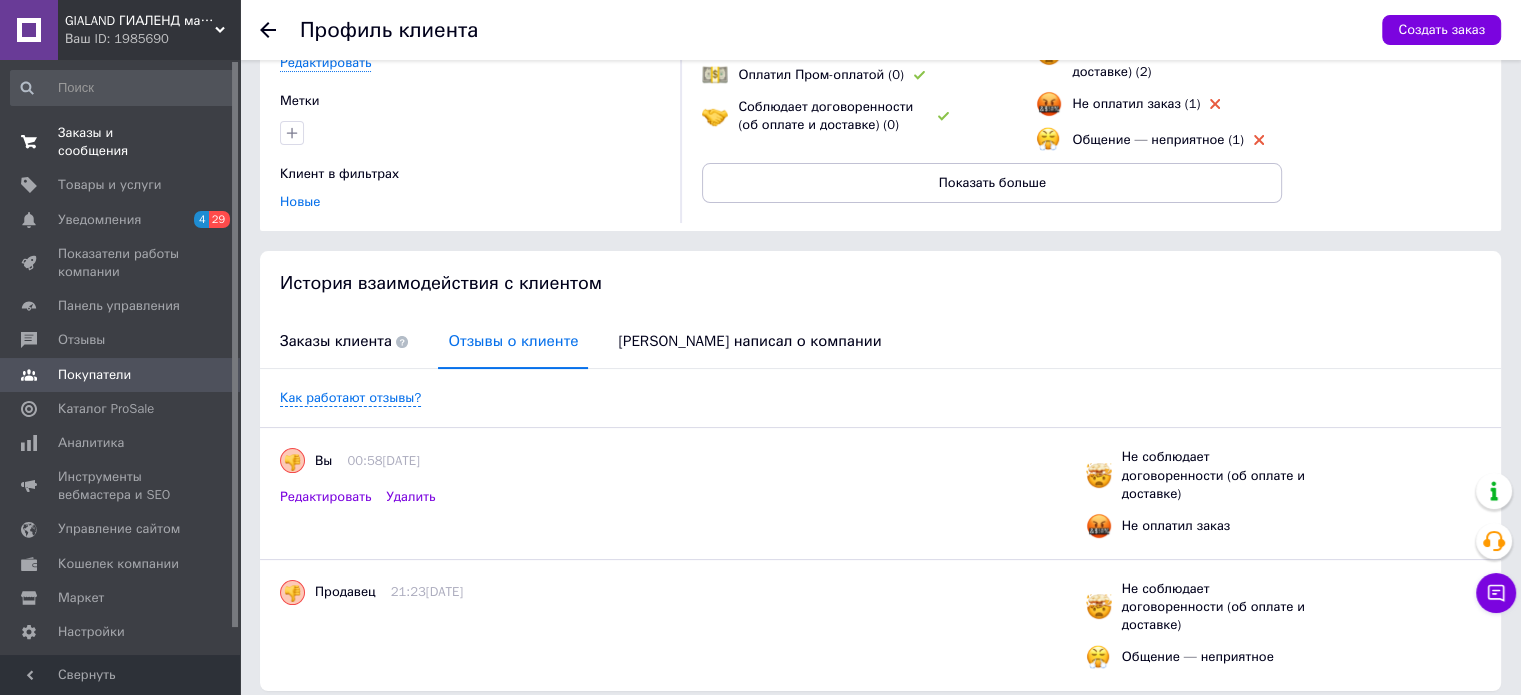 click on "Заказы и сообщения" at bounding box center [121, 142] 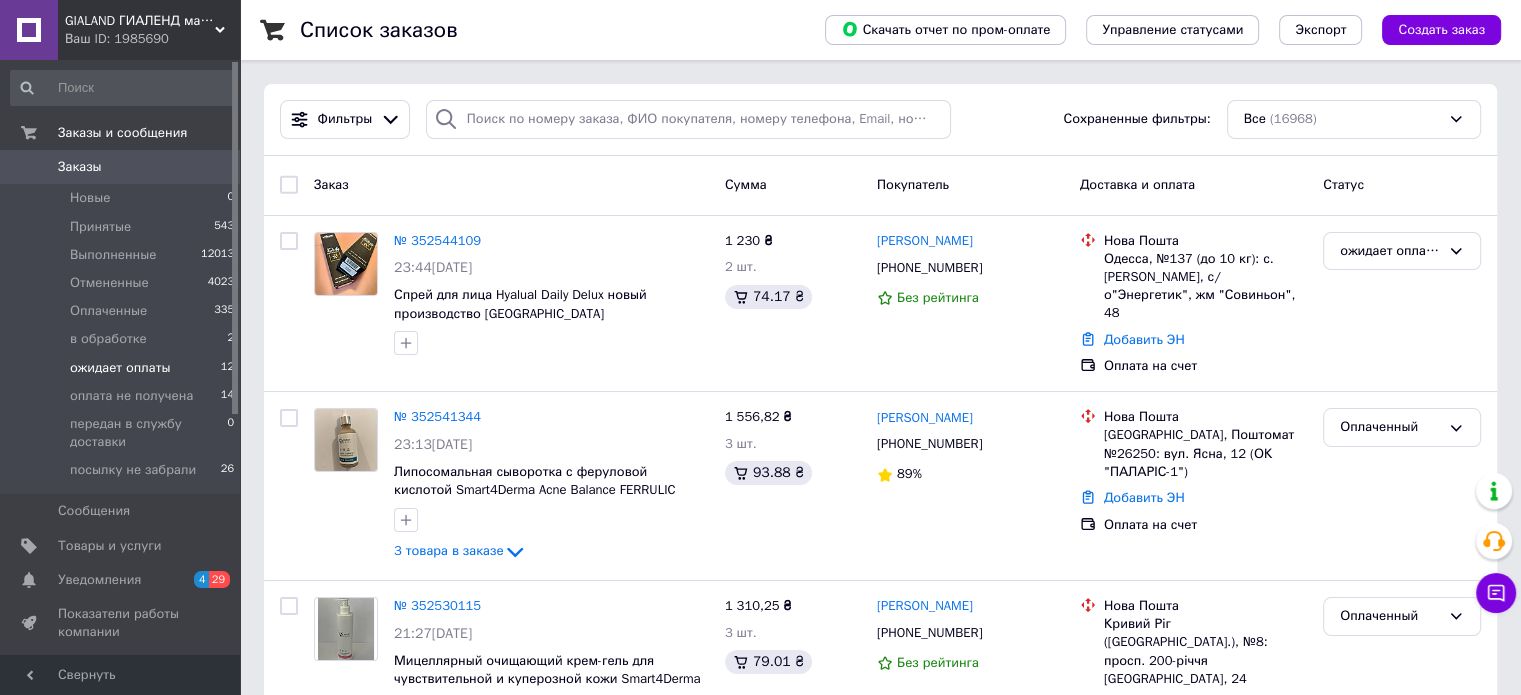 click on "ожидает оплаты" at bounding box center (120, 368) 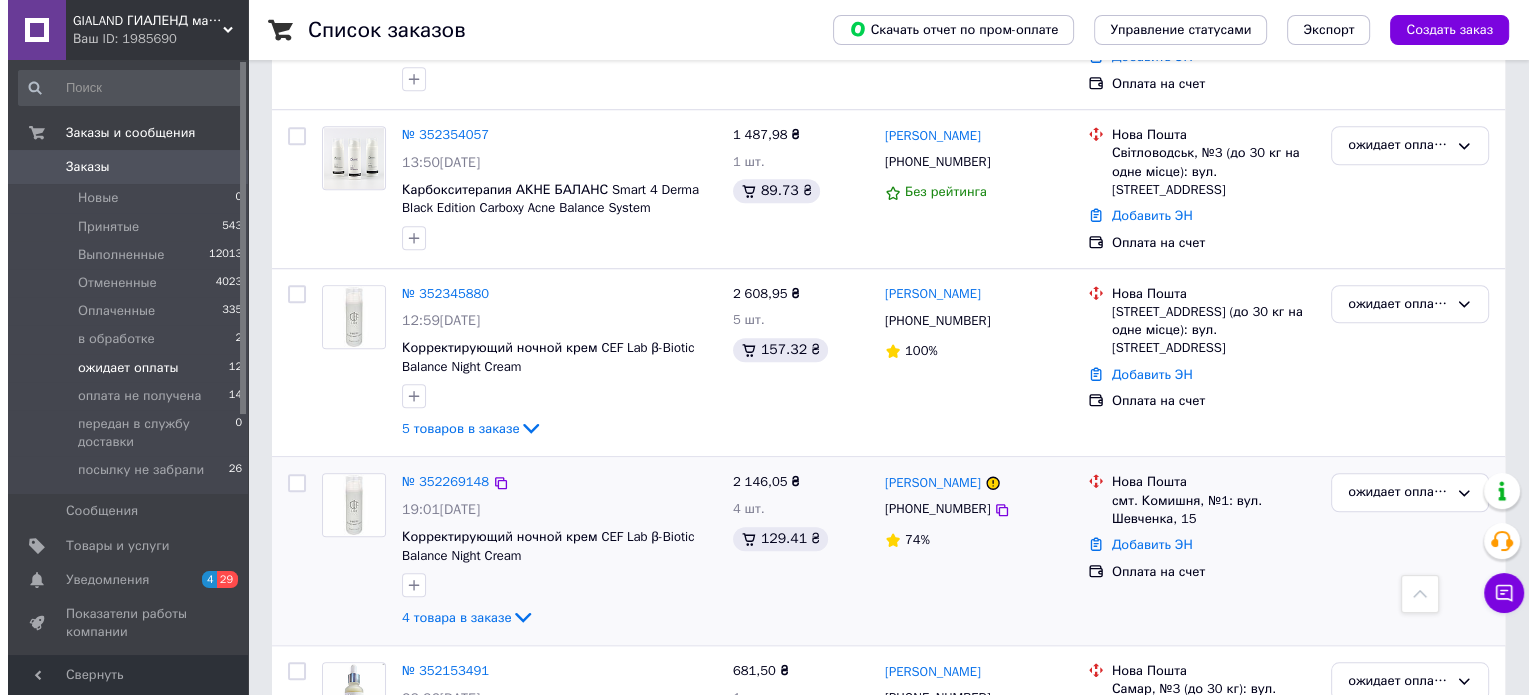 scroll, scrollTop: 1593, scrollLeft: 0, axis: vertical 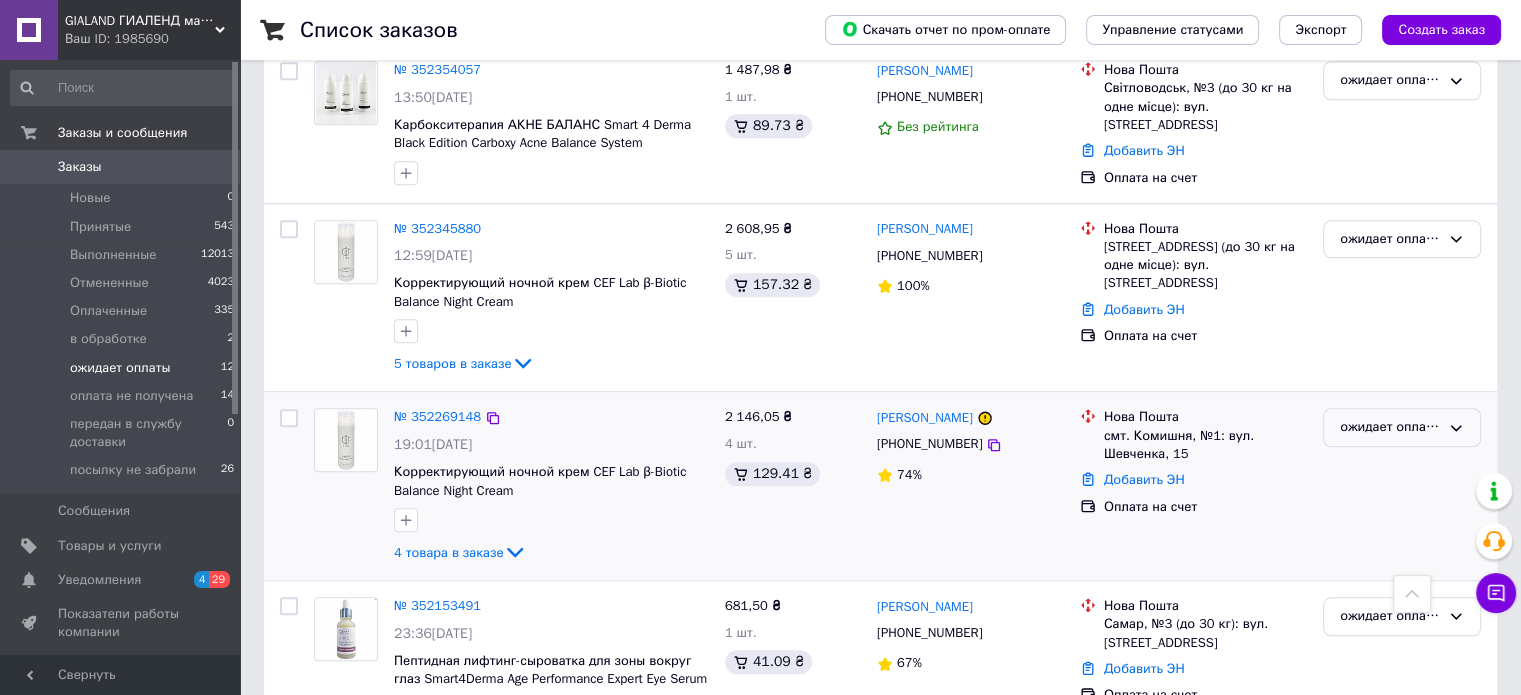 click on "ожидает оплаты" at bounding box center [1390, 427] 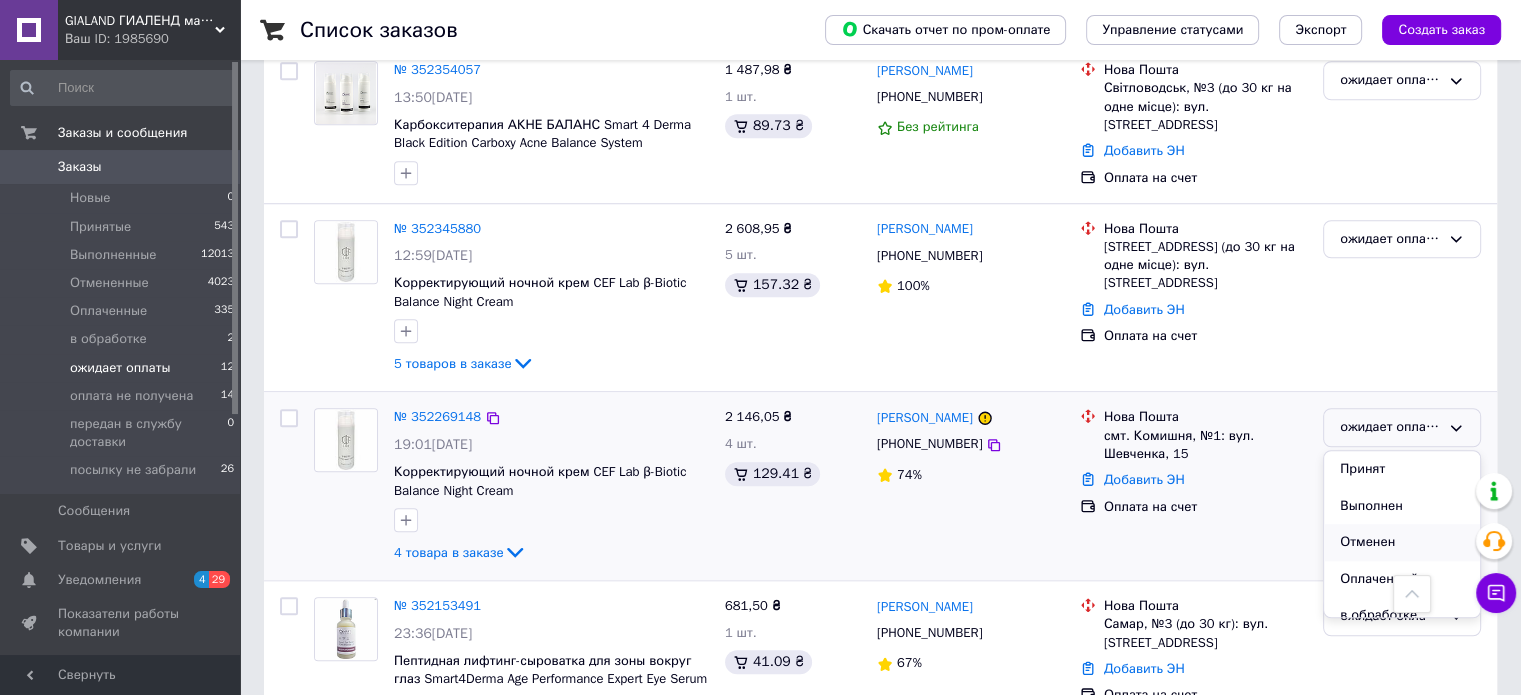 click on "Отменен" at bounding box center (1402, 542) 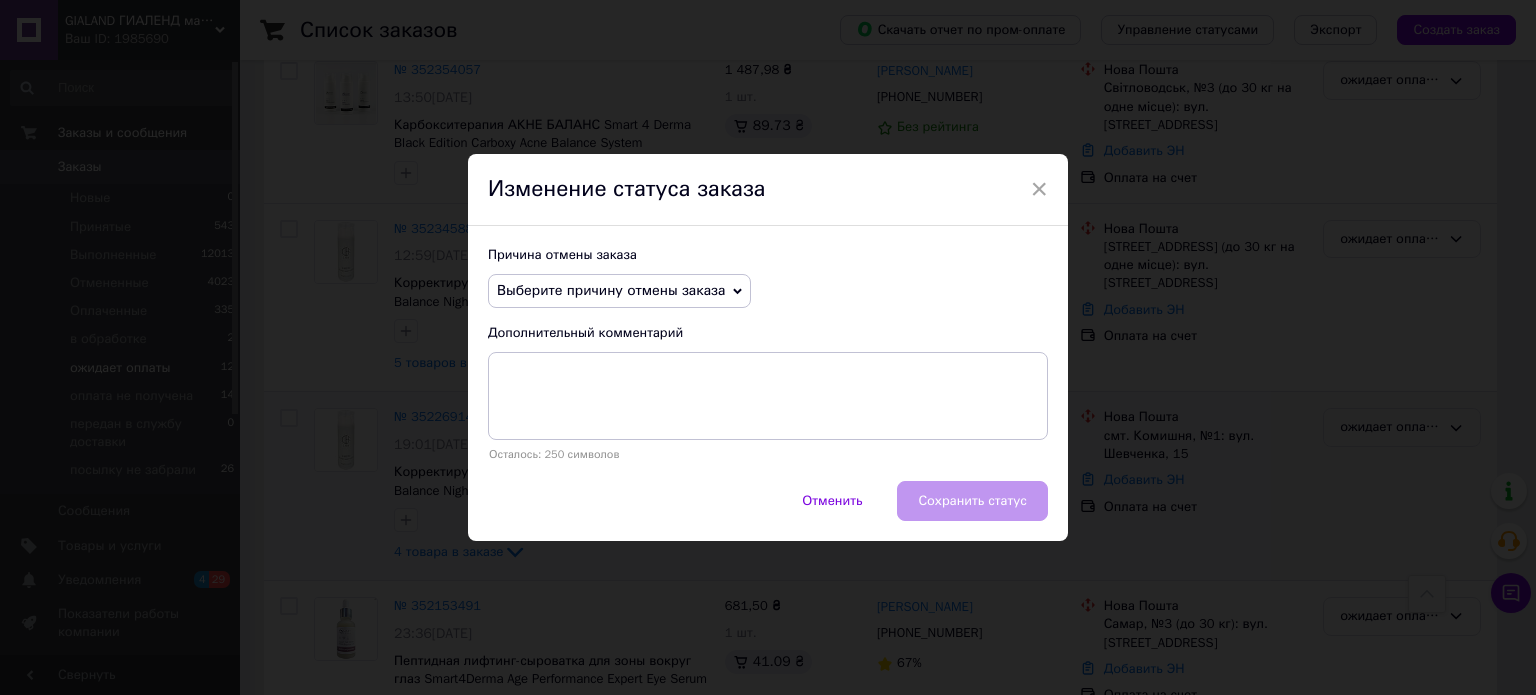 click on "Выберите причину отмены заказа" at bounding box center (619, 291) 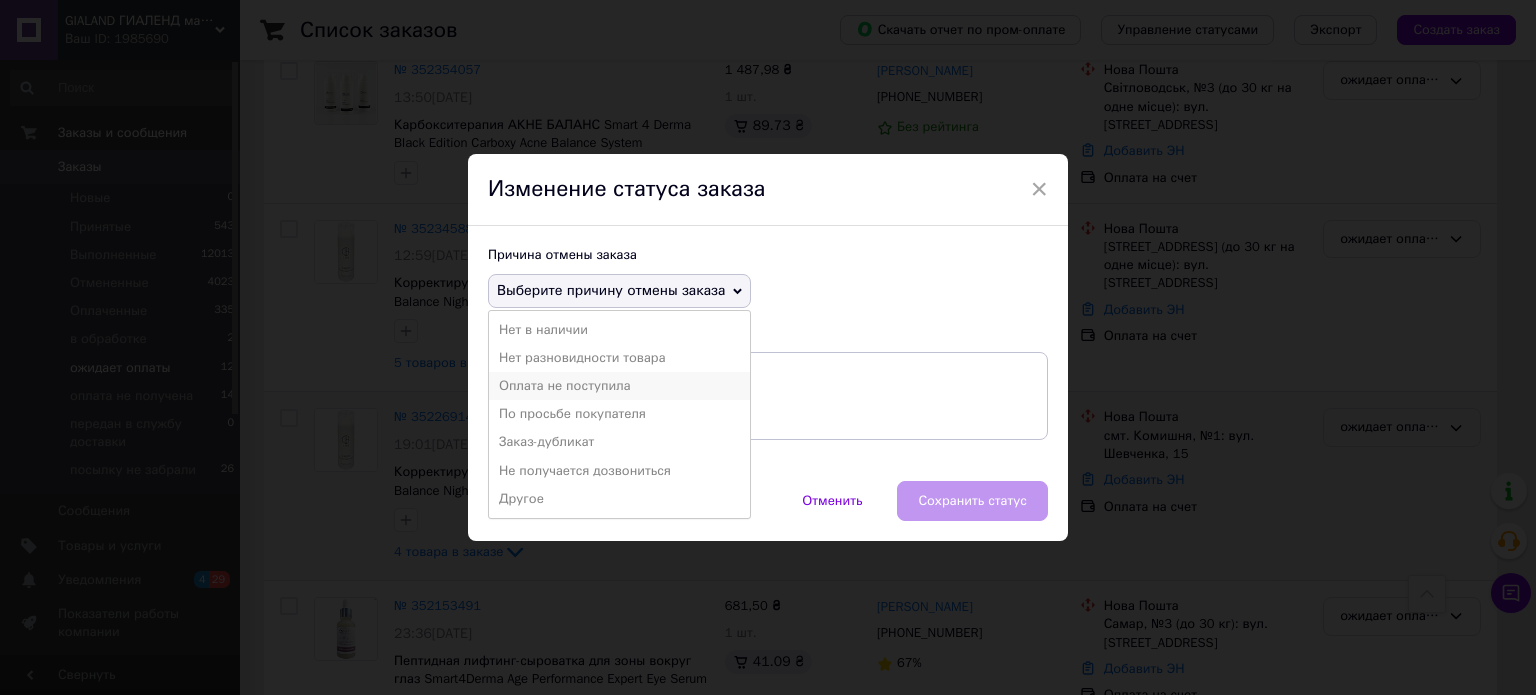 click on "Оплата не поступила" at bounding box center (619, 386) 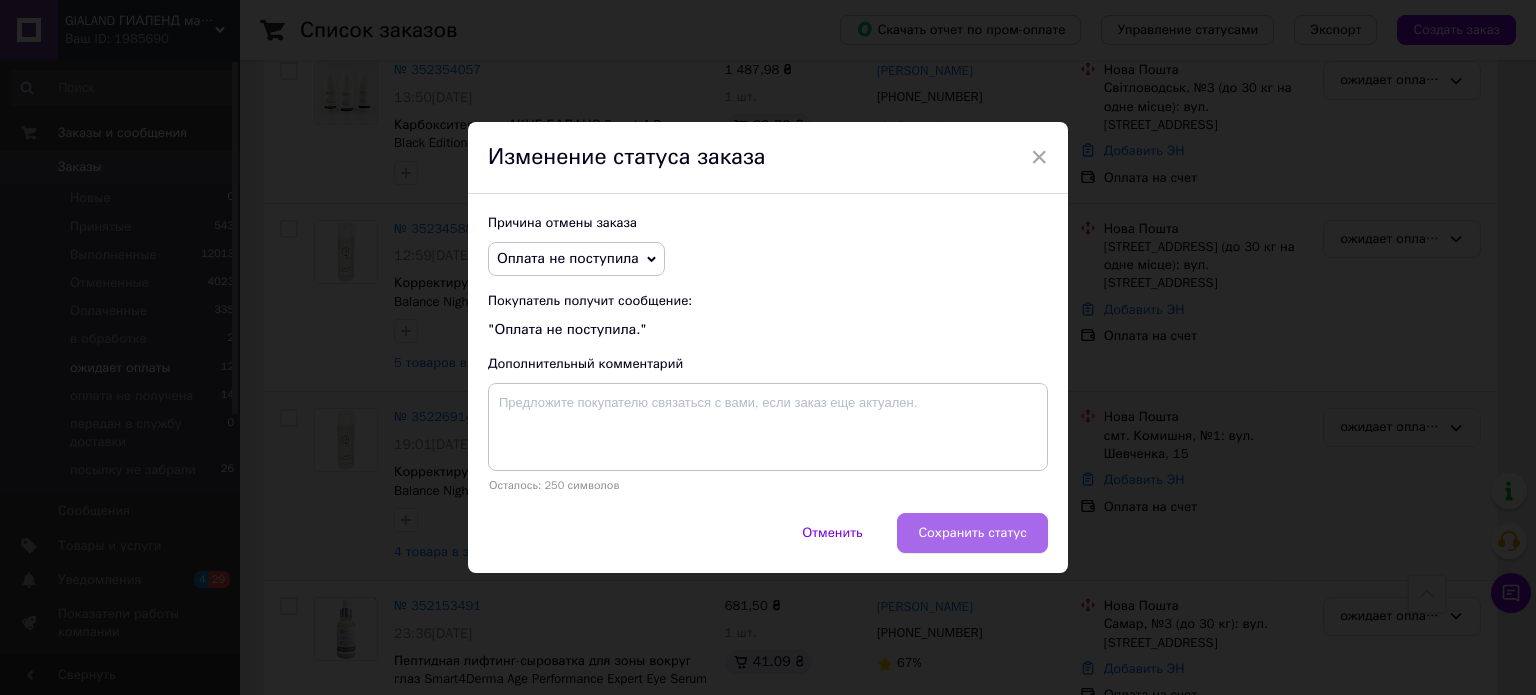 click on "Сохранить статус" at bounding box center [972, 533] 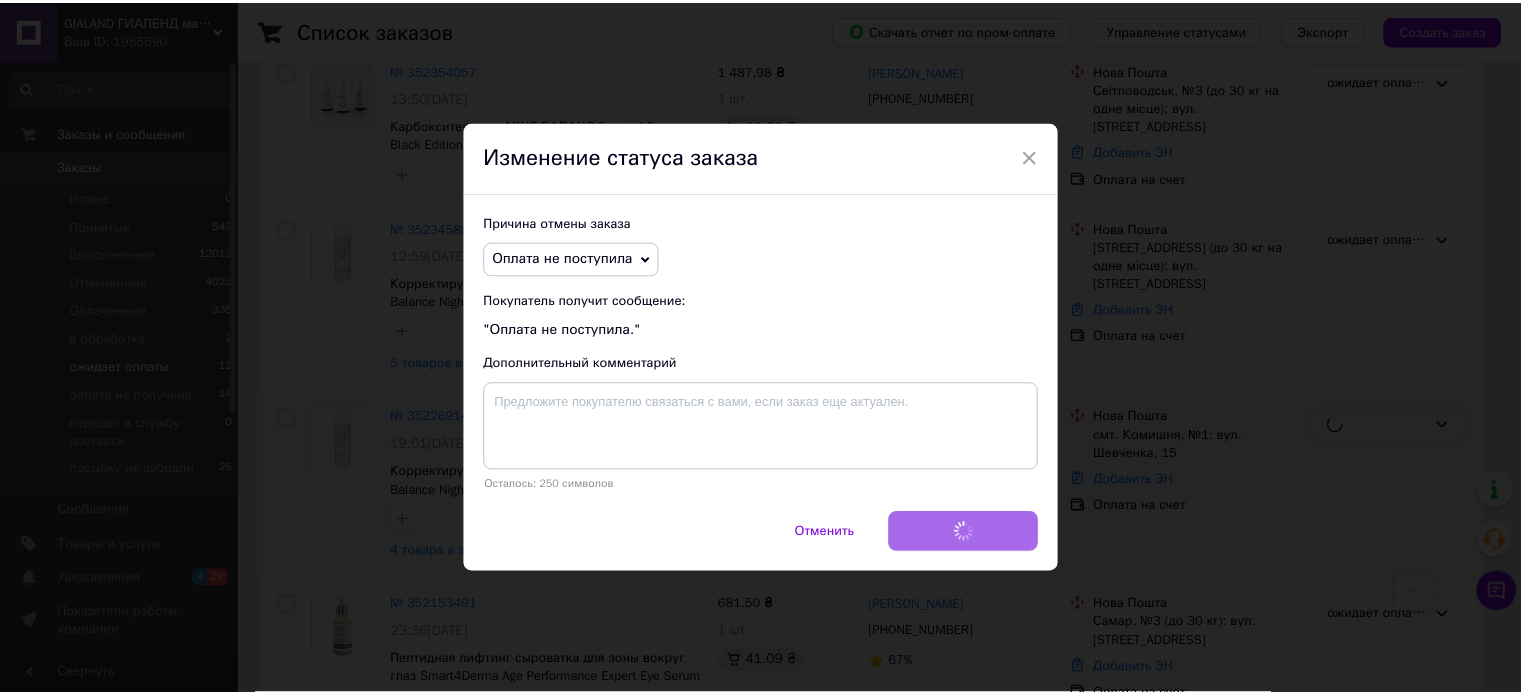 scroll, scrollTop: 1592, scrollLeft: 0, axis: vertical 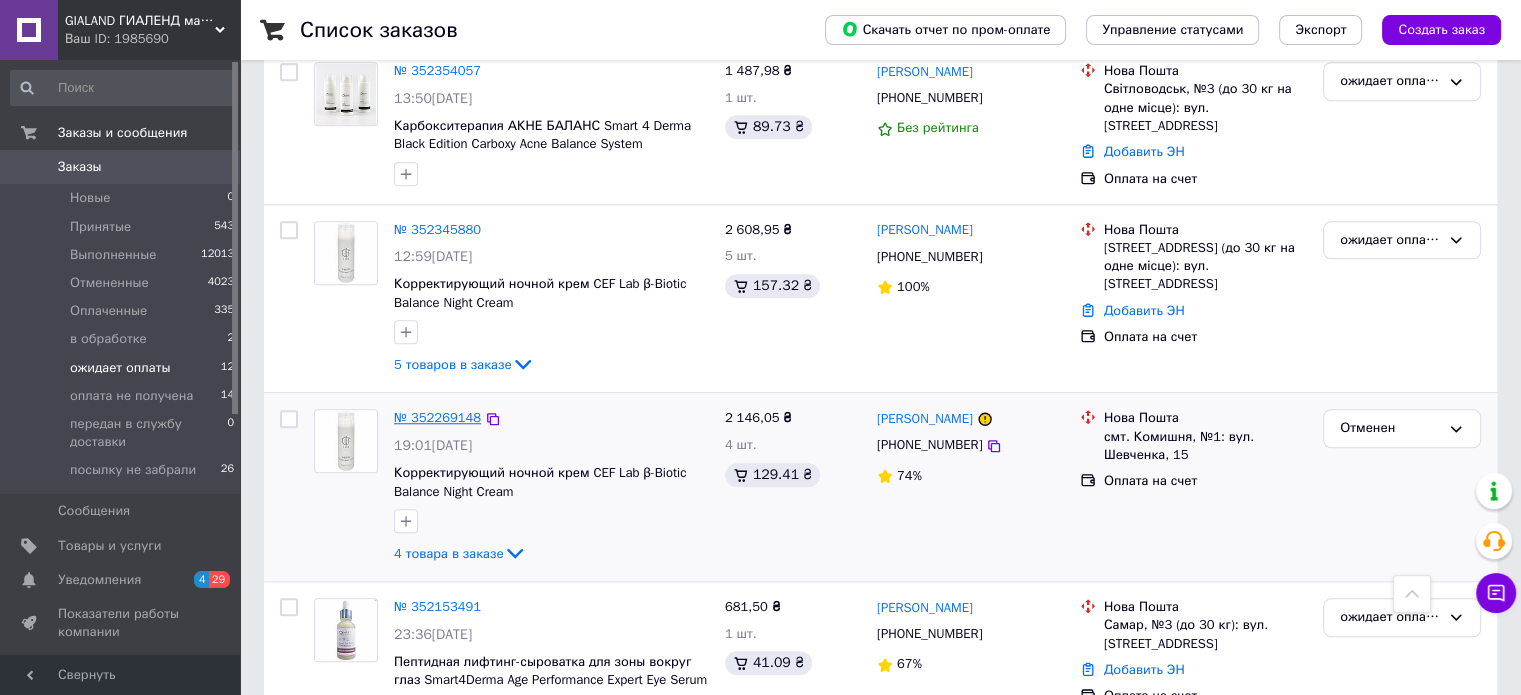 click on "№ 352269148" at bounding box center (437, 417) 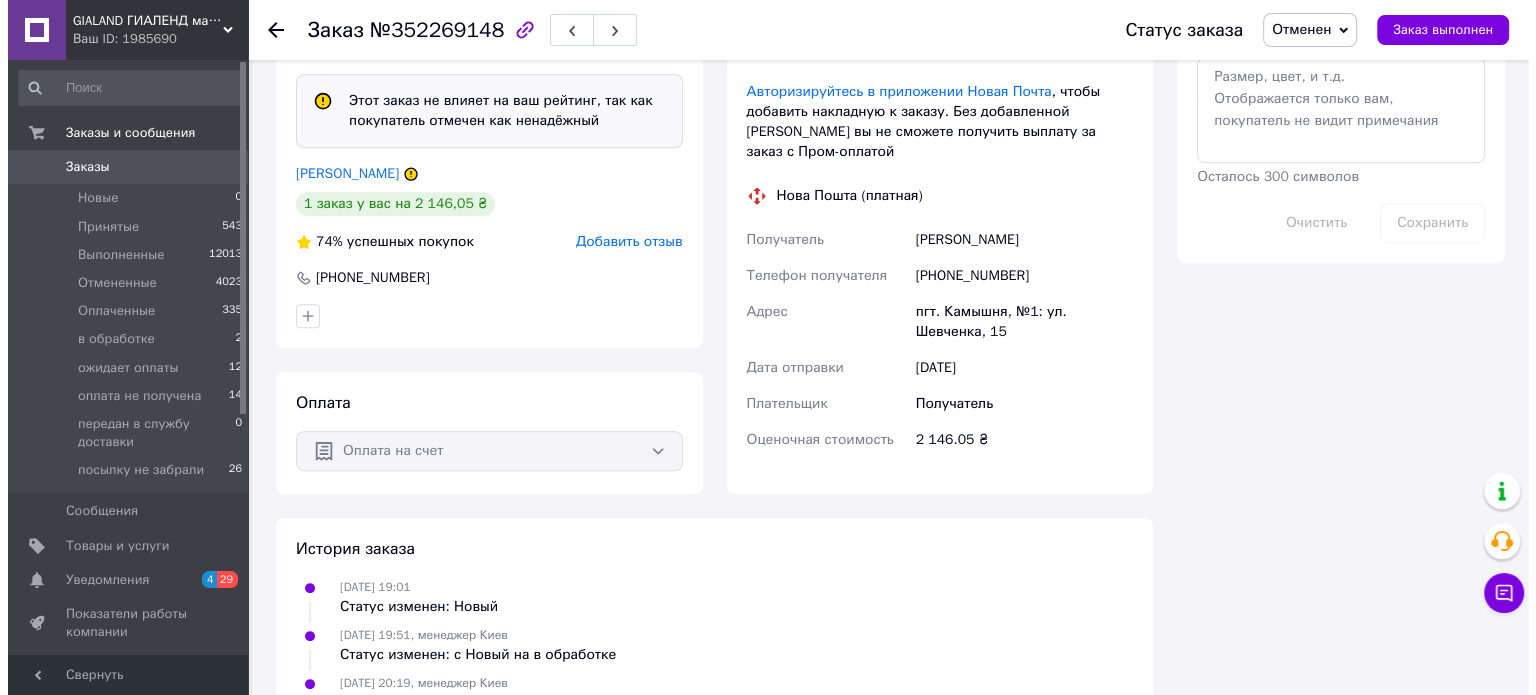 scroll, scrollTop: 1068, scrollLeft: 0, axis: vertical 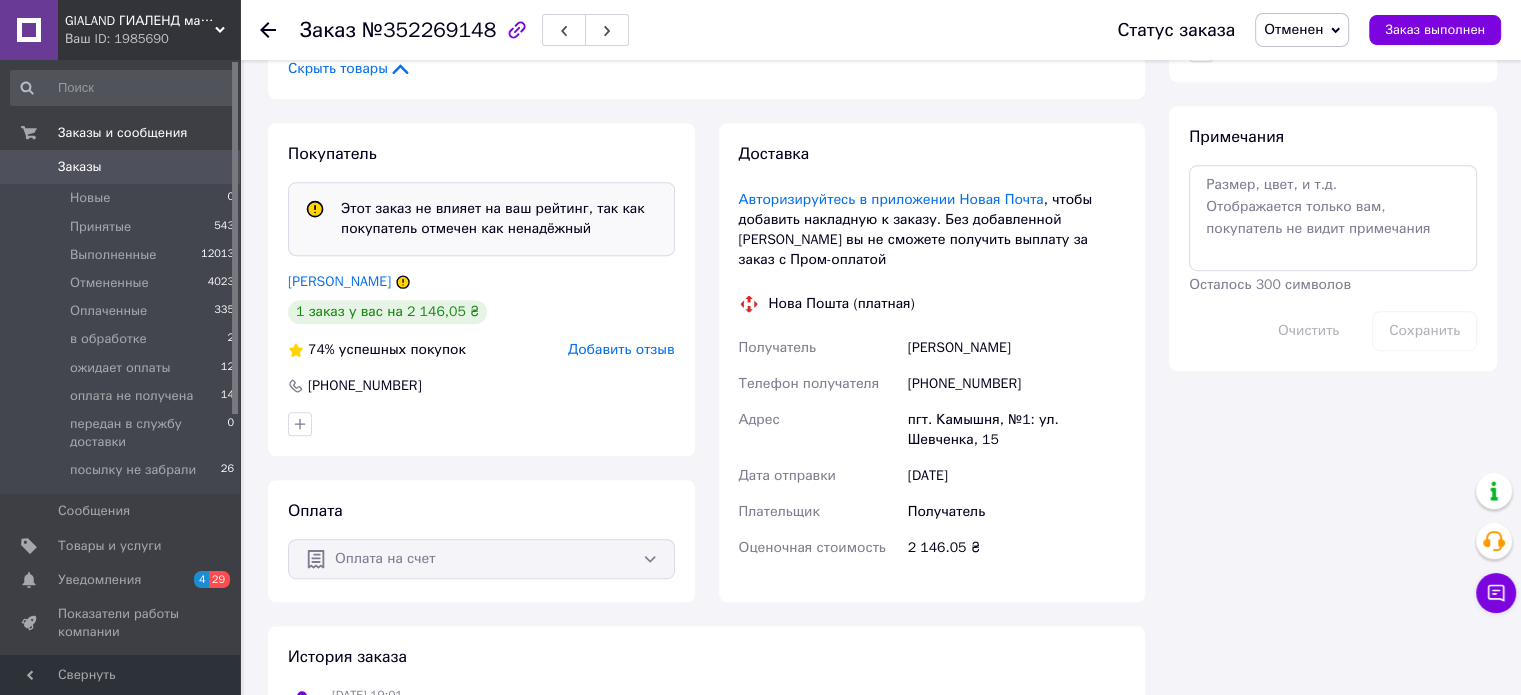 click on "Добавить отзыв" at bounding box center (621, 349) 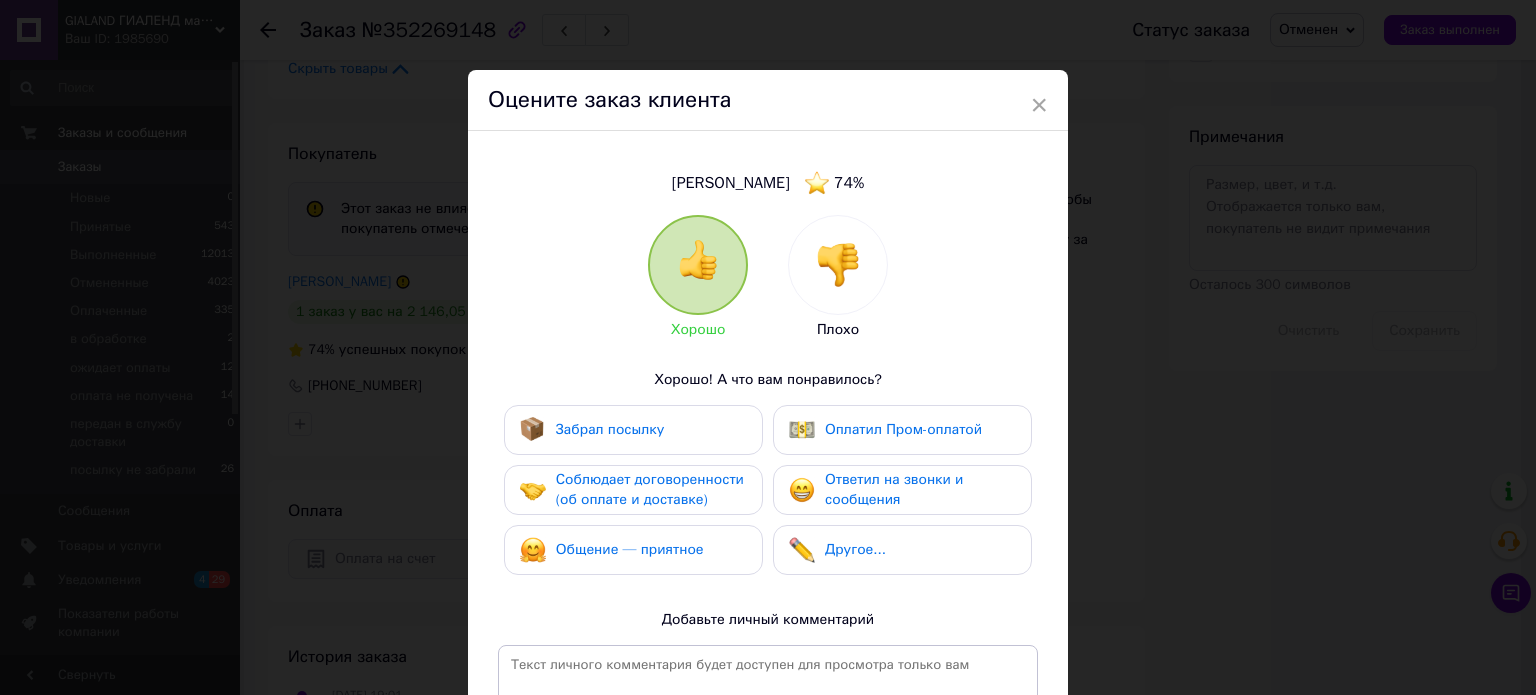 click at bounding box center [838, 265] 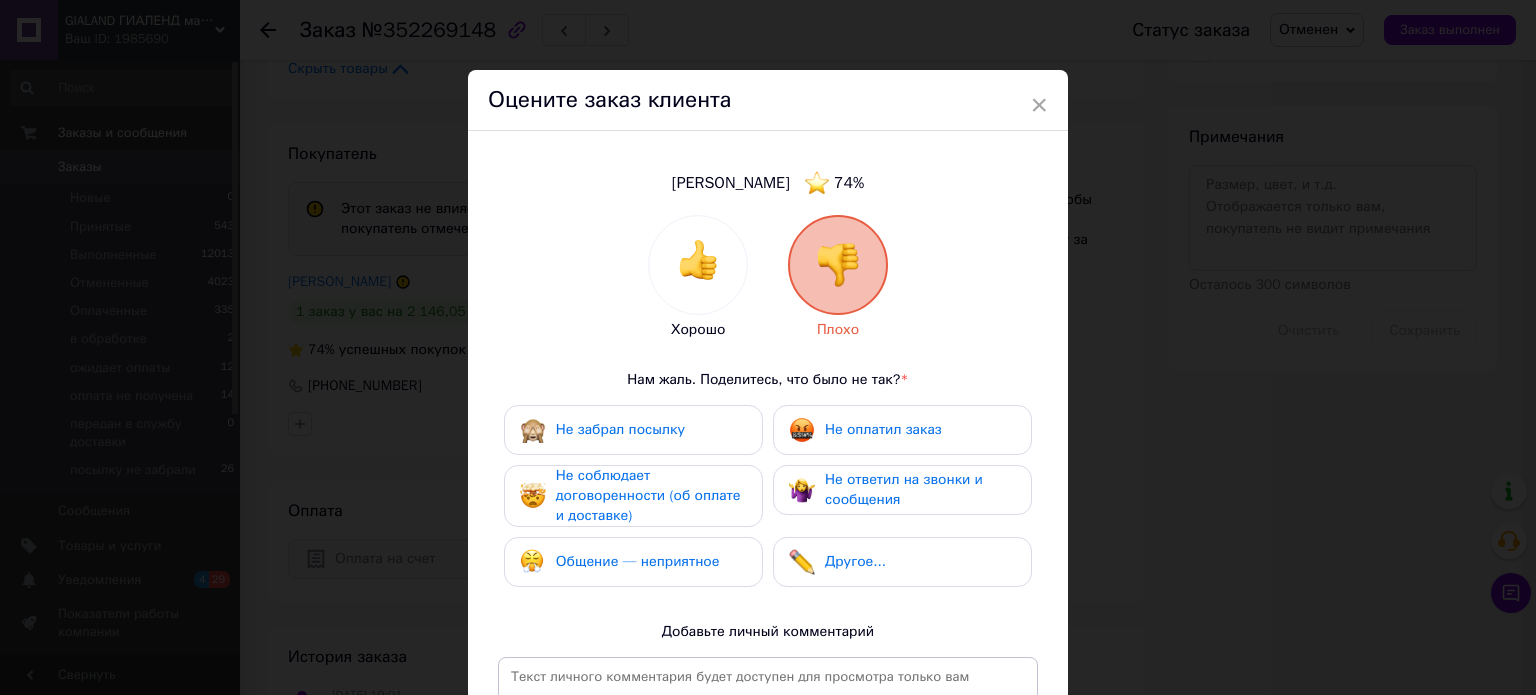 click on "Не соблюдает договоренности (об оплате и доставке)" at bounding box center [651, 496] 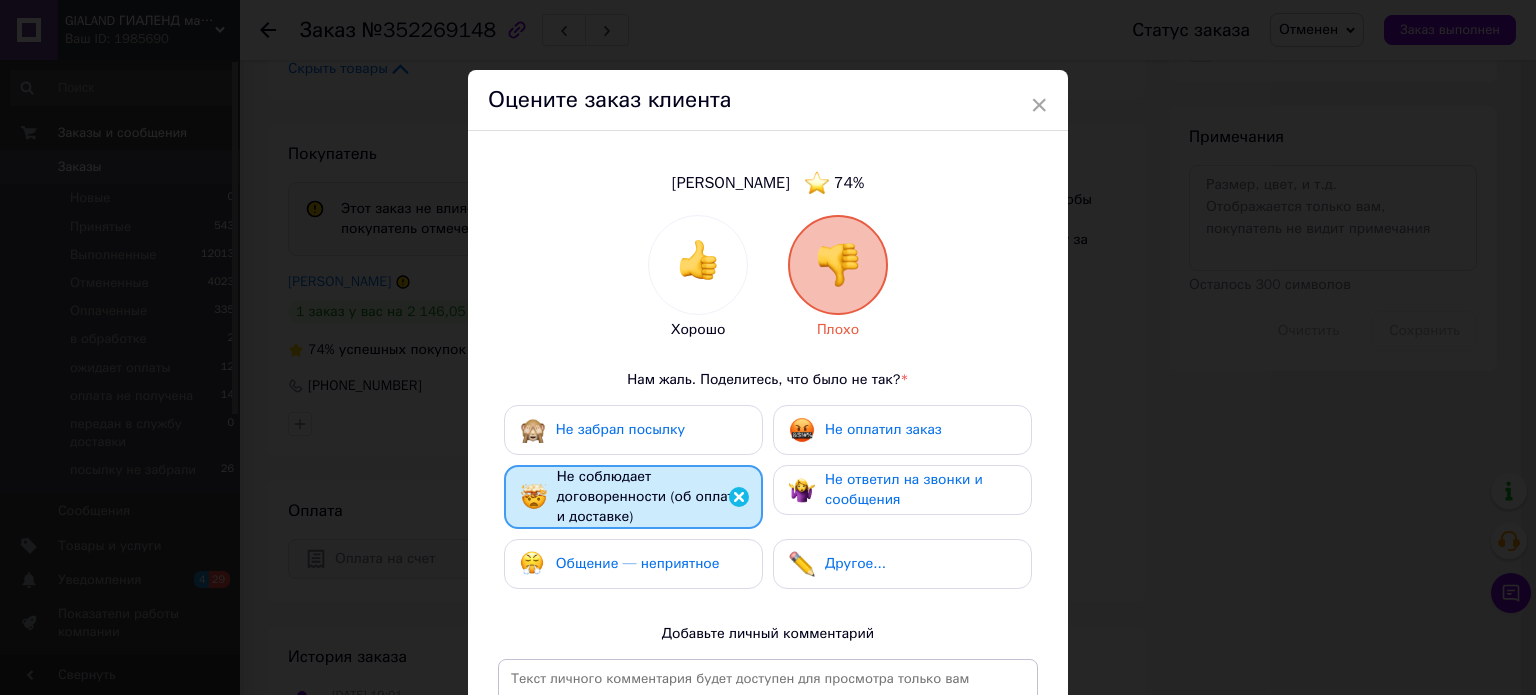 click on "Не ответил на звонки и сообщения" at bounding box center (904, 489) 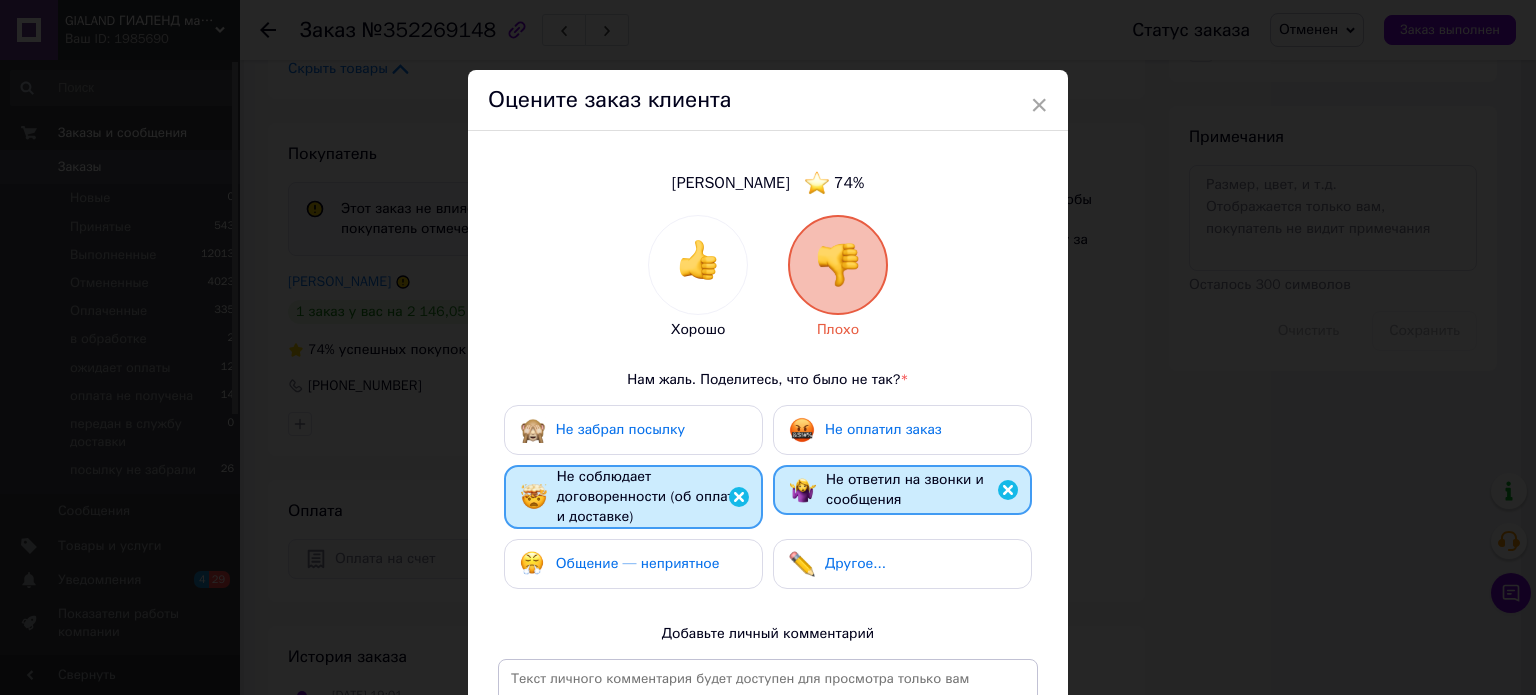 click on "Не оплатил заказ" at bounding box center (883, 429) 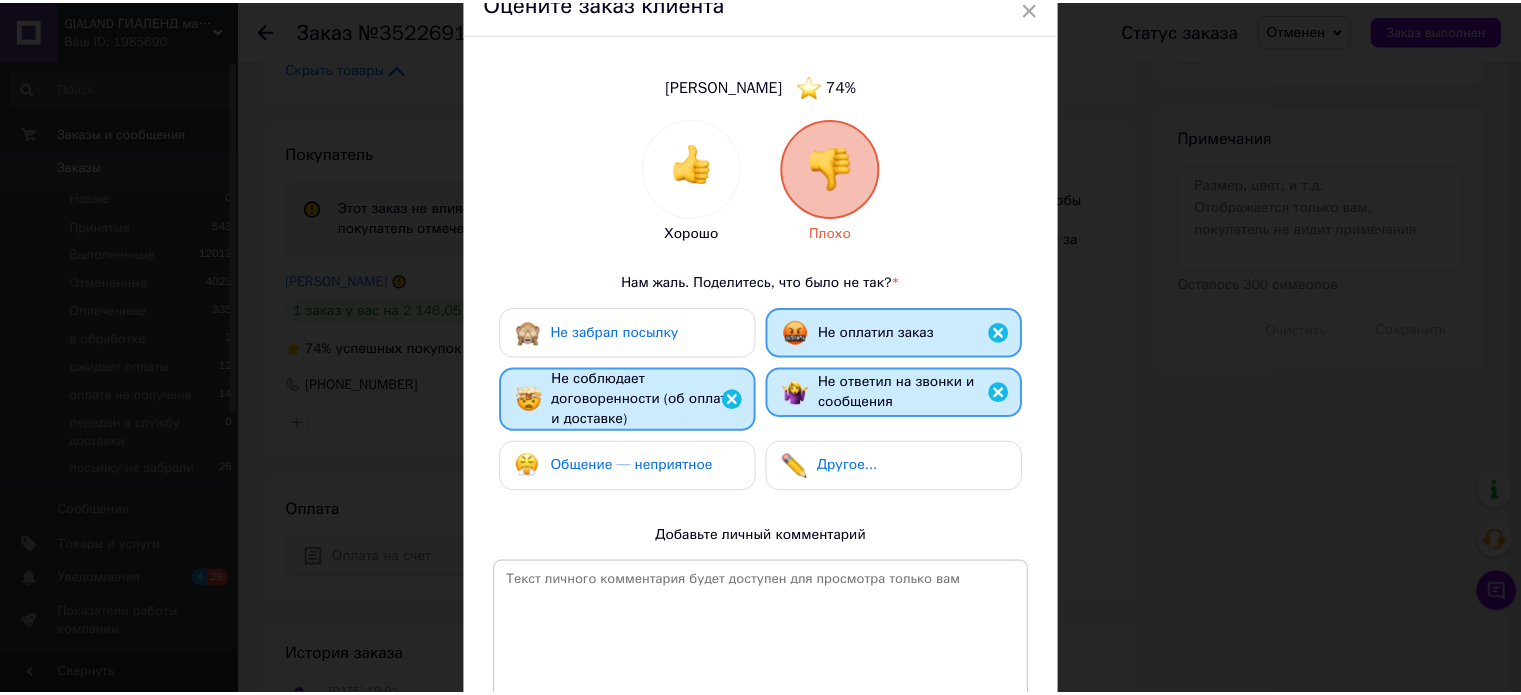 scroll, scrollTop: 296, scrollLeft: 0, axis: vertical 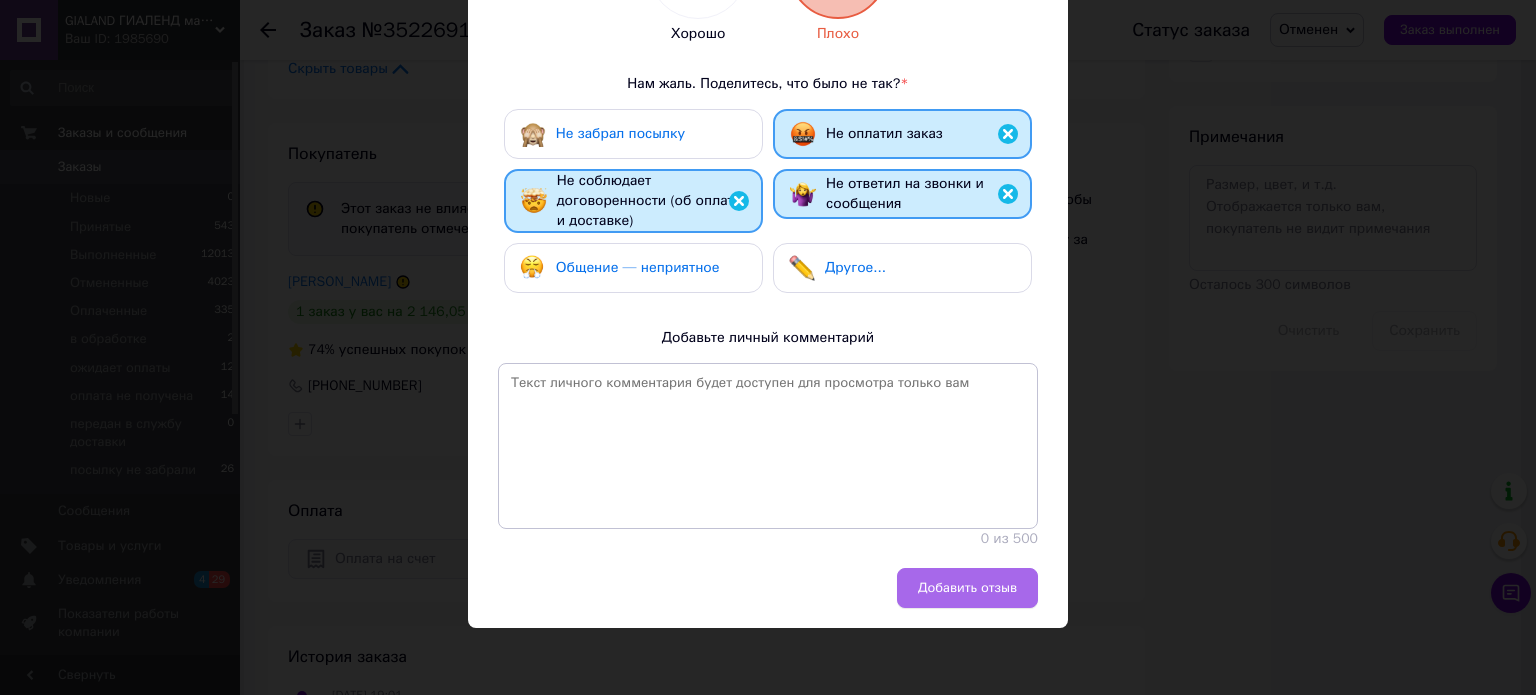 click on "Добавить отзыв" at bounding box center [967, 588] 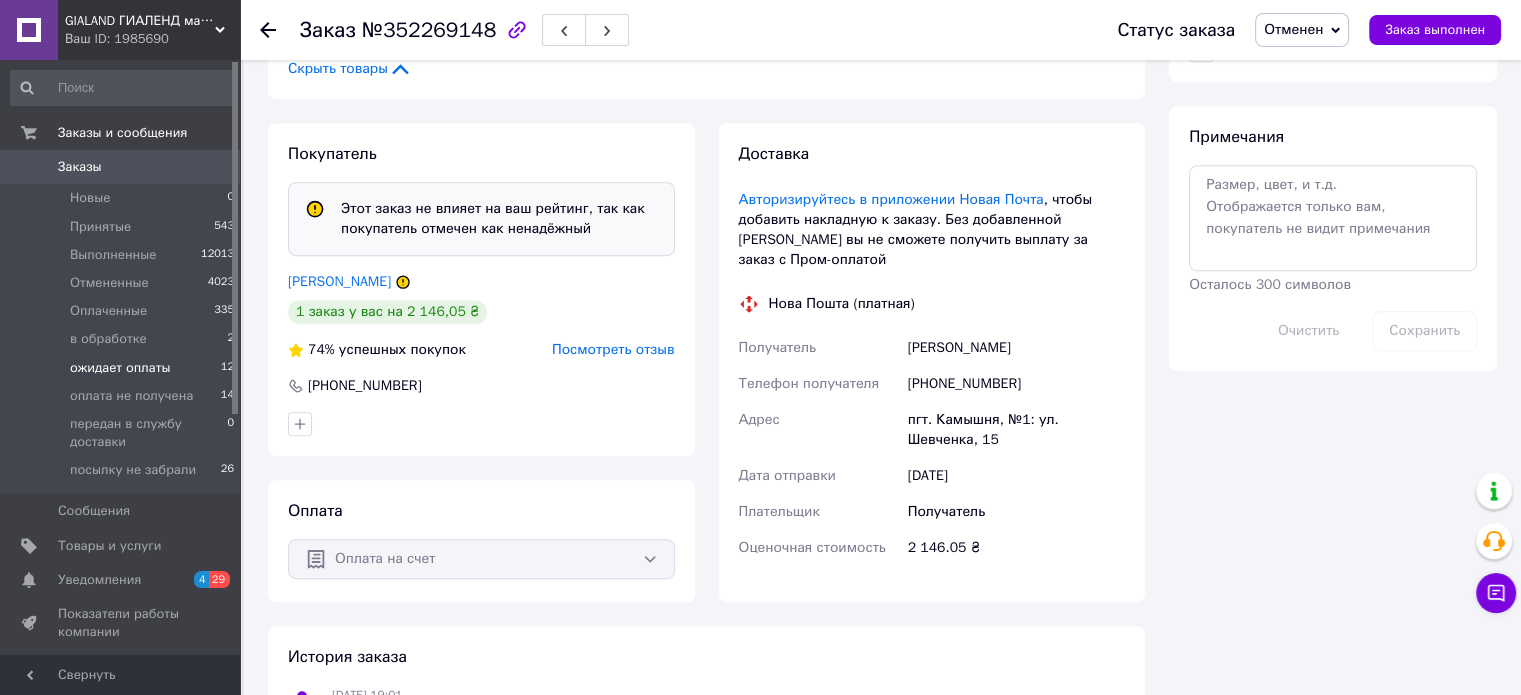click on "ожидает оплаты" at bounding box center (120, 368) 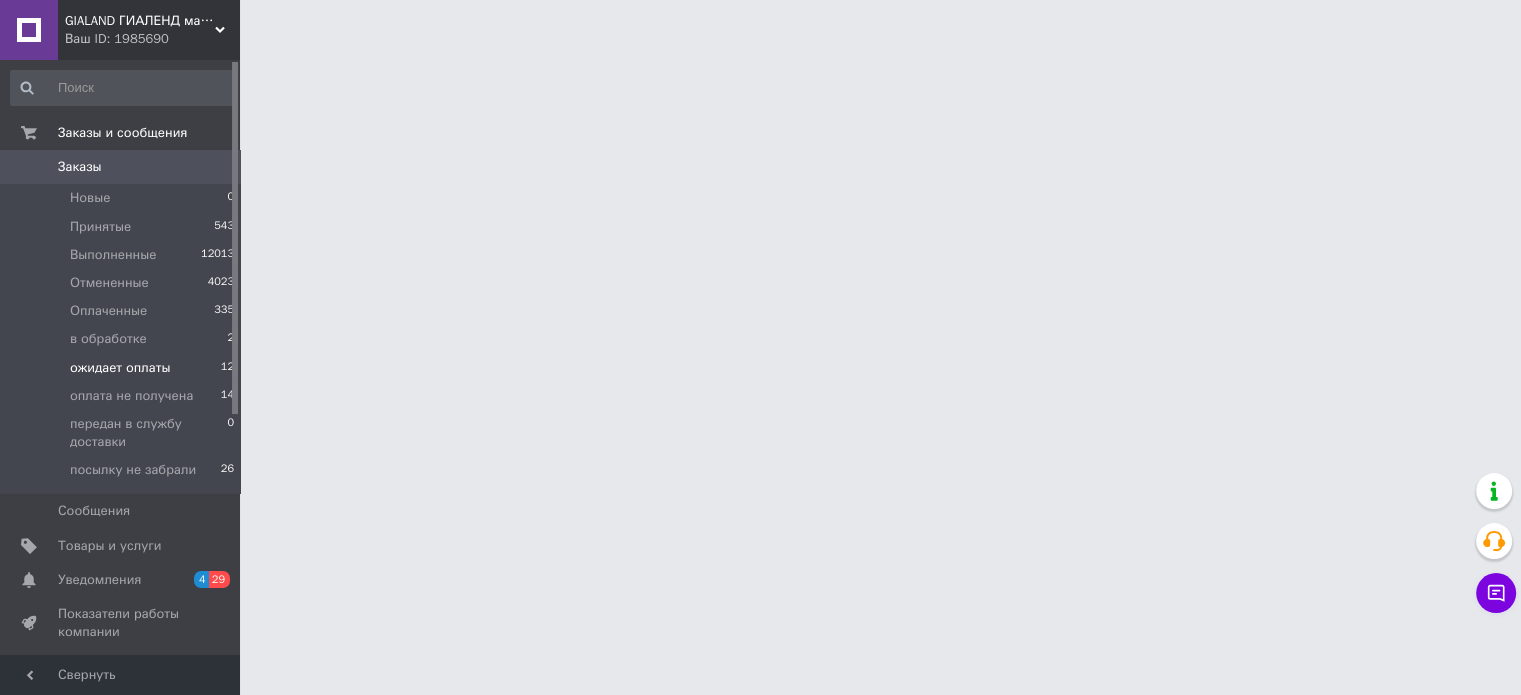 scroll, scrollTop: 0, scrollLeft: 0, axis: both 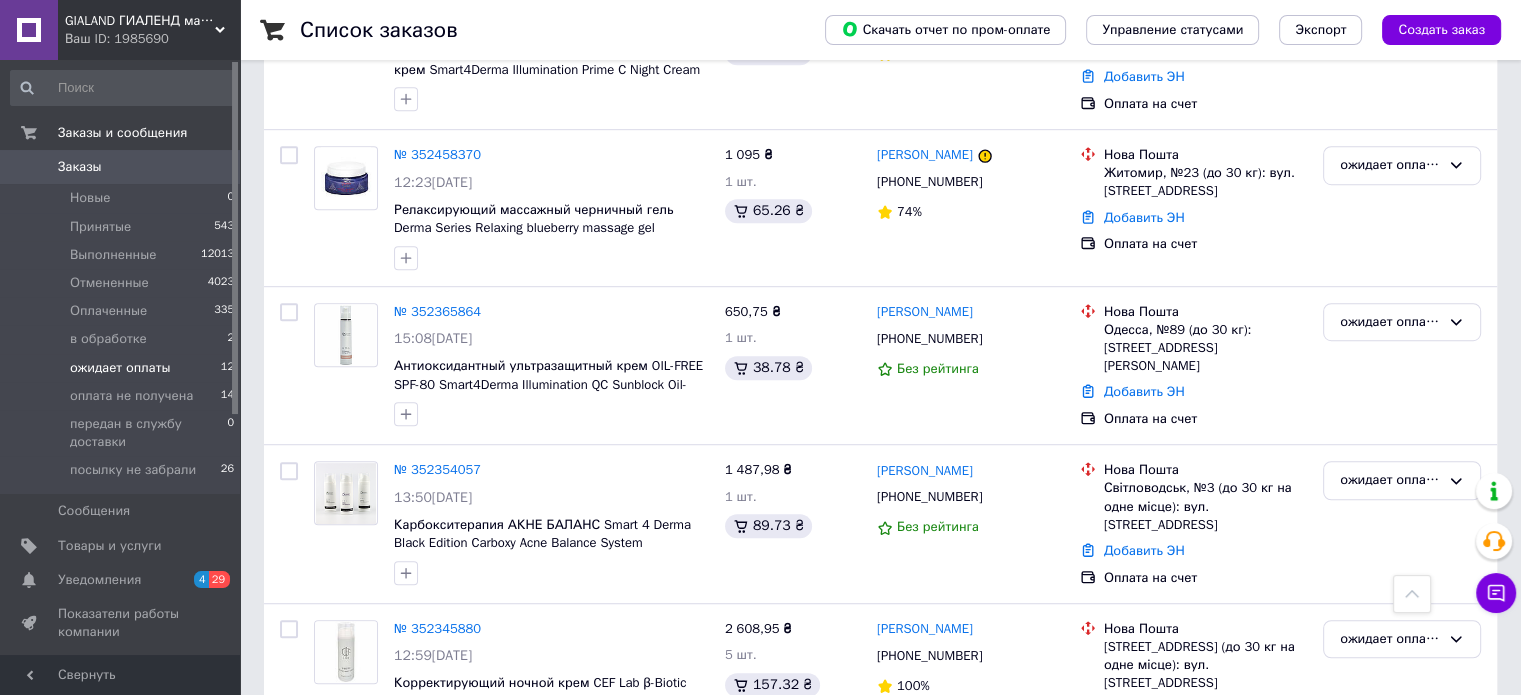click on "Заказы" at bounding box center (121, 167) 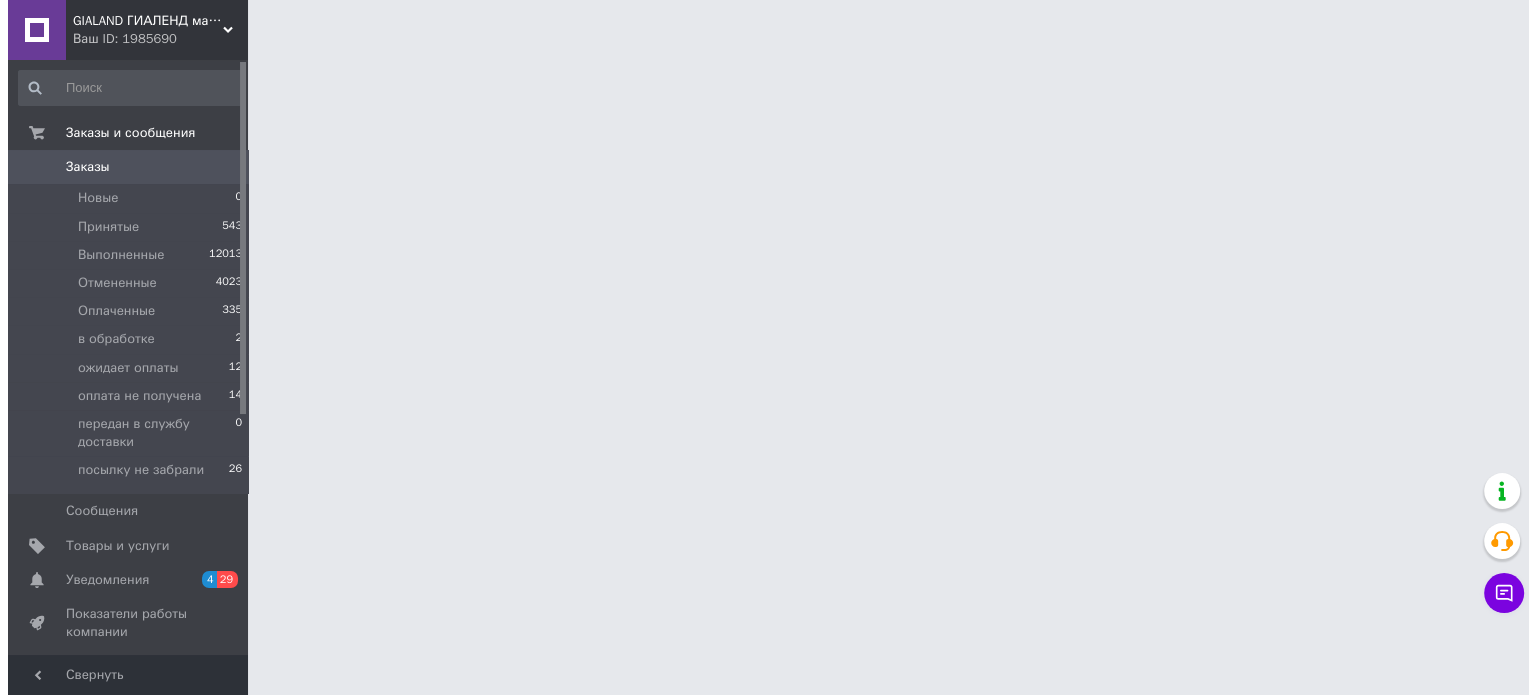 scroll, scrollTop: 0, scrollLeft: 0, axis: both 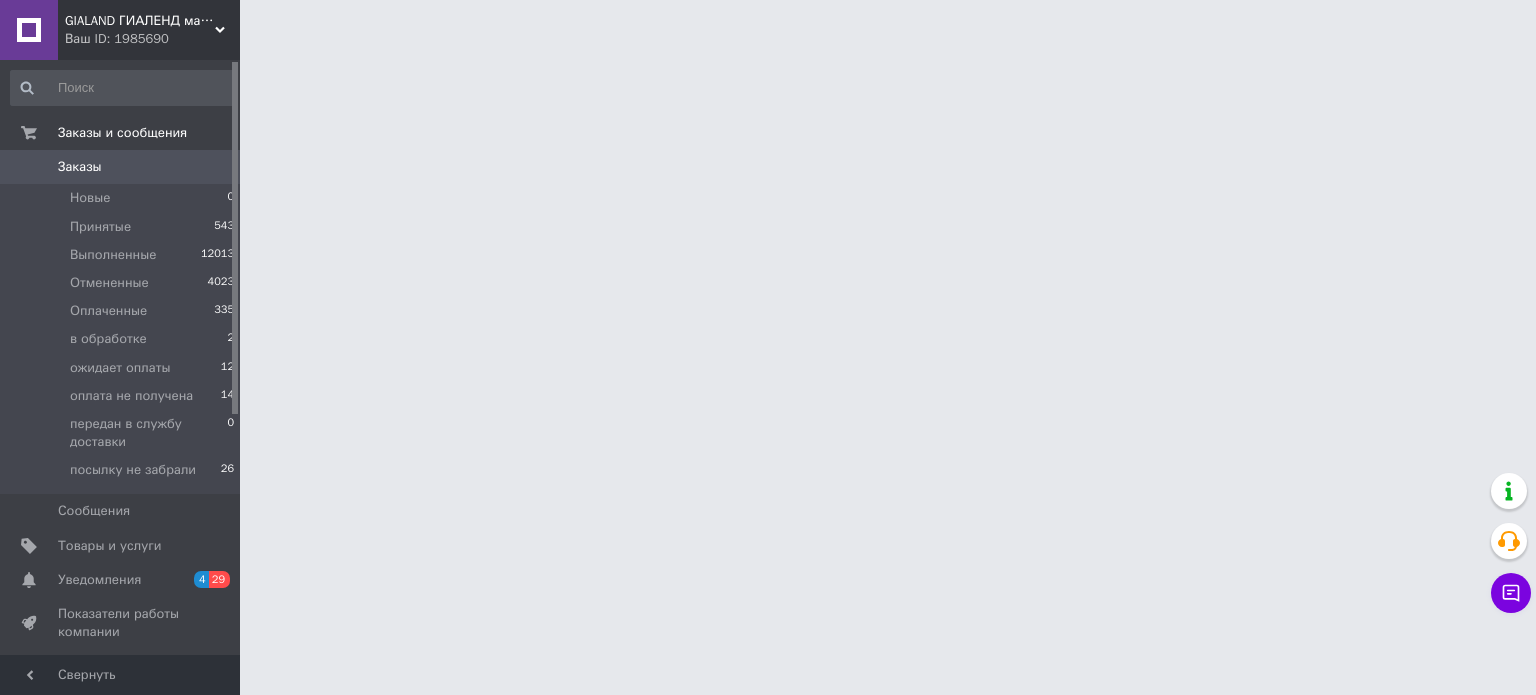 click on "Заказы" at bounding box center (80, 167) 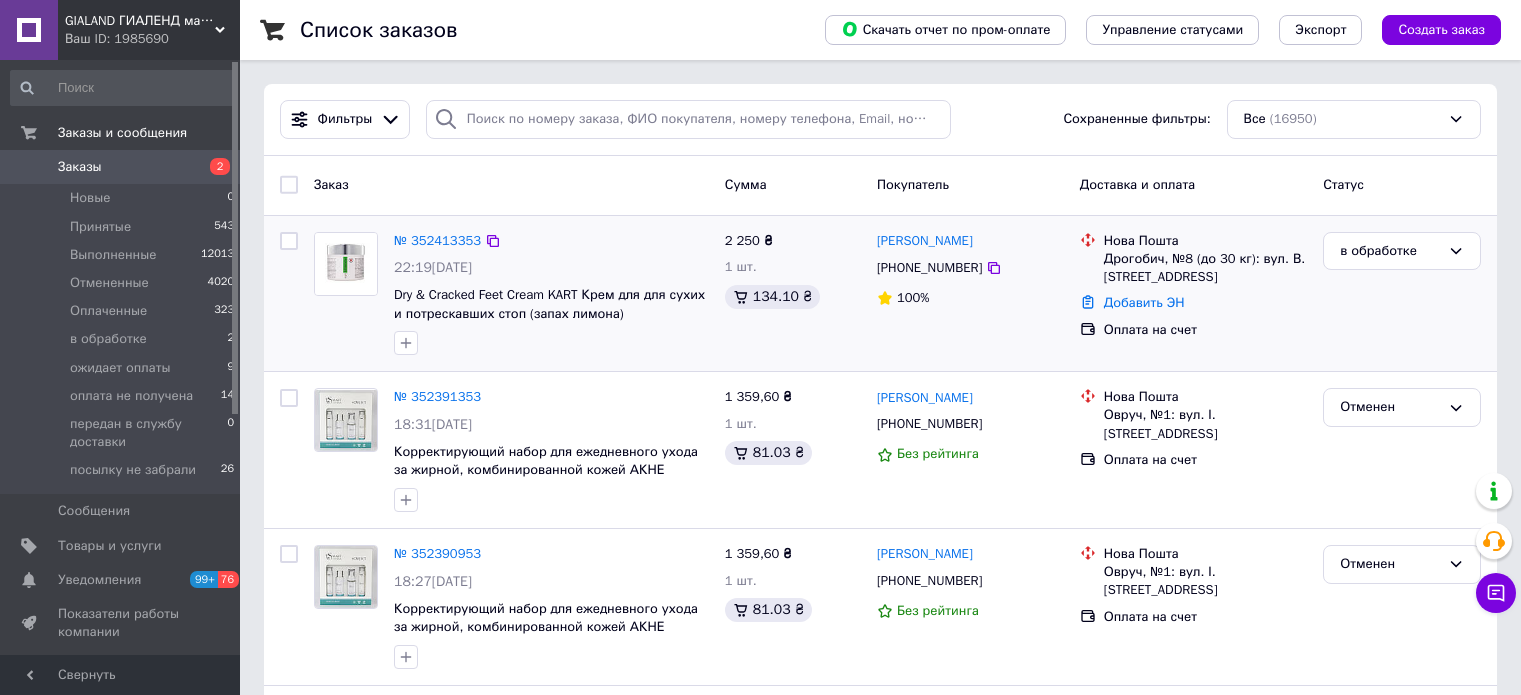 scroll, scrollTop: 0, scrollLeft: 0, axis: both 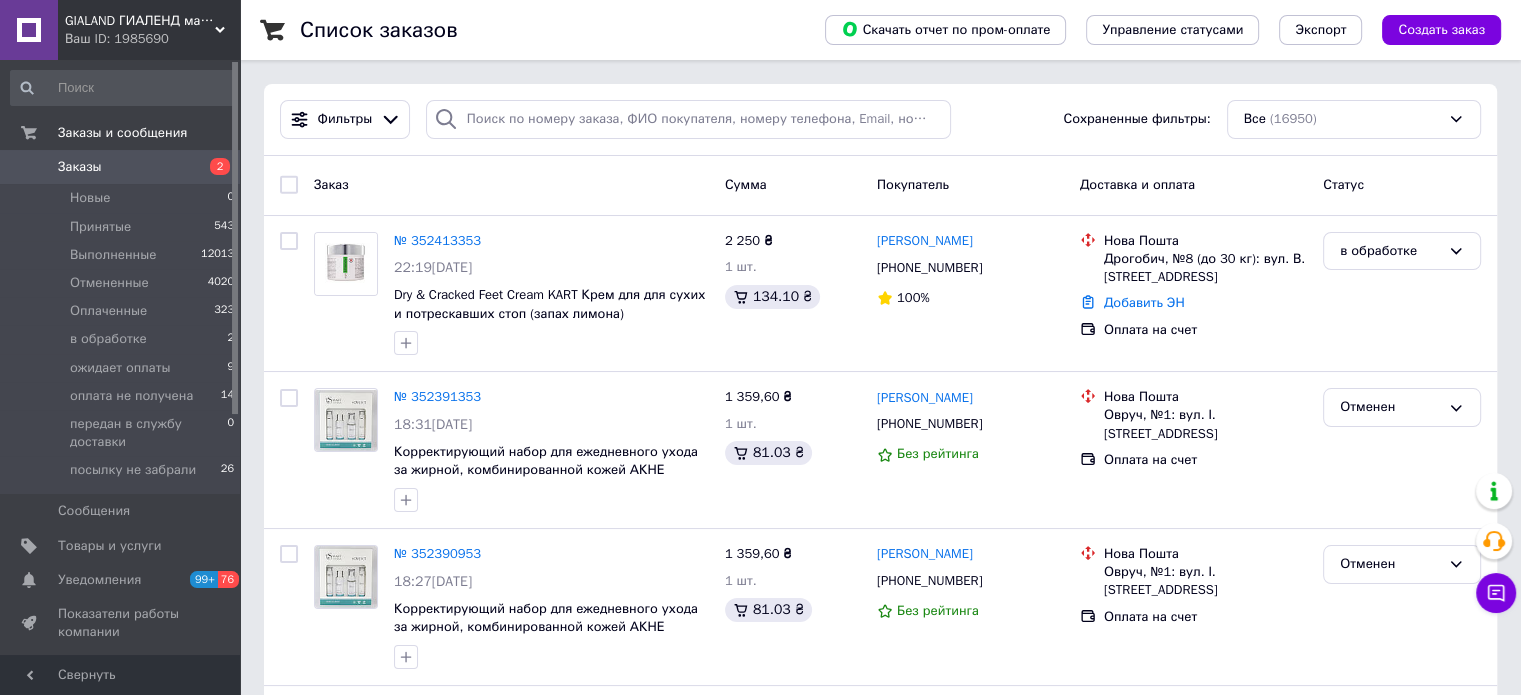 click on "Заказы" at bounding box center [121, 167] 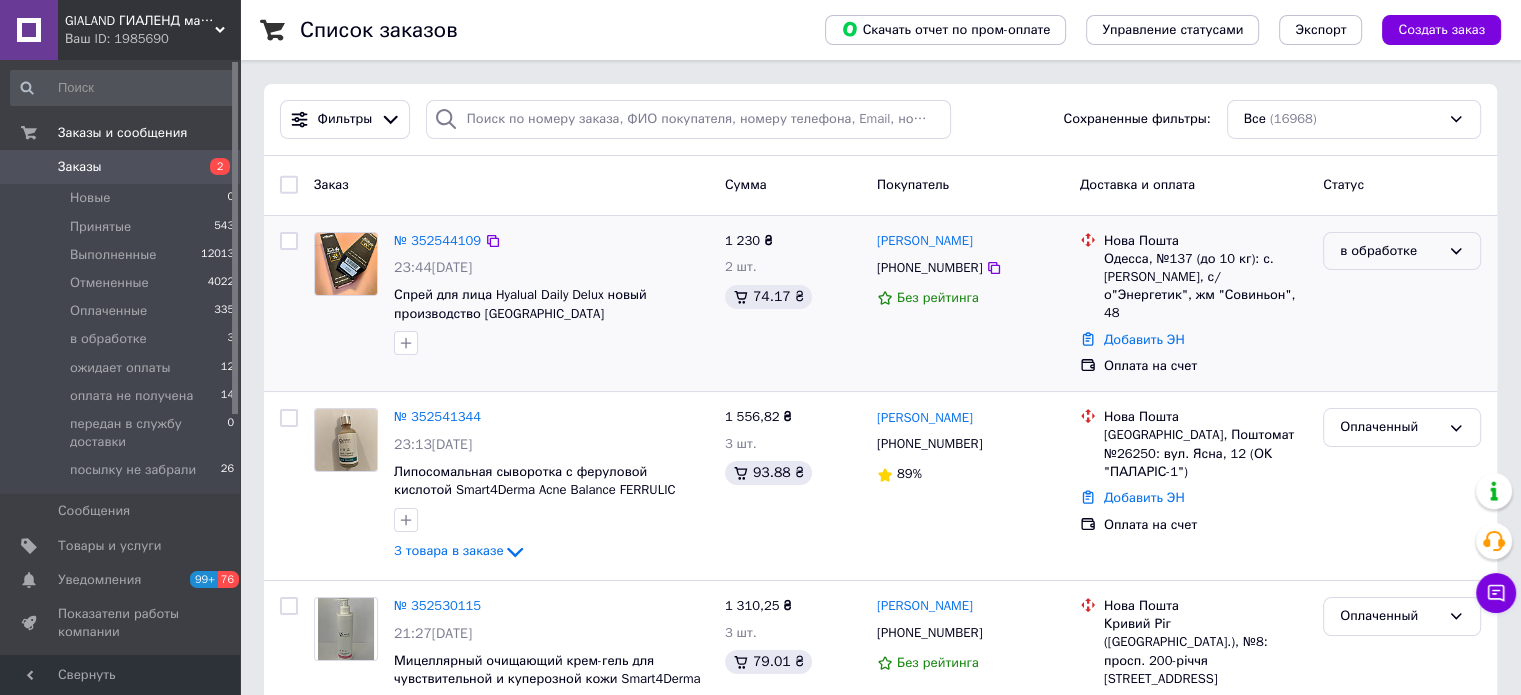 click on "в обработке" at bounding box center (1390, 251) 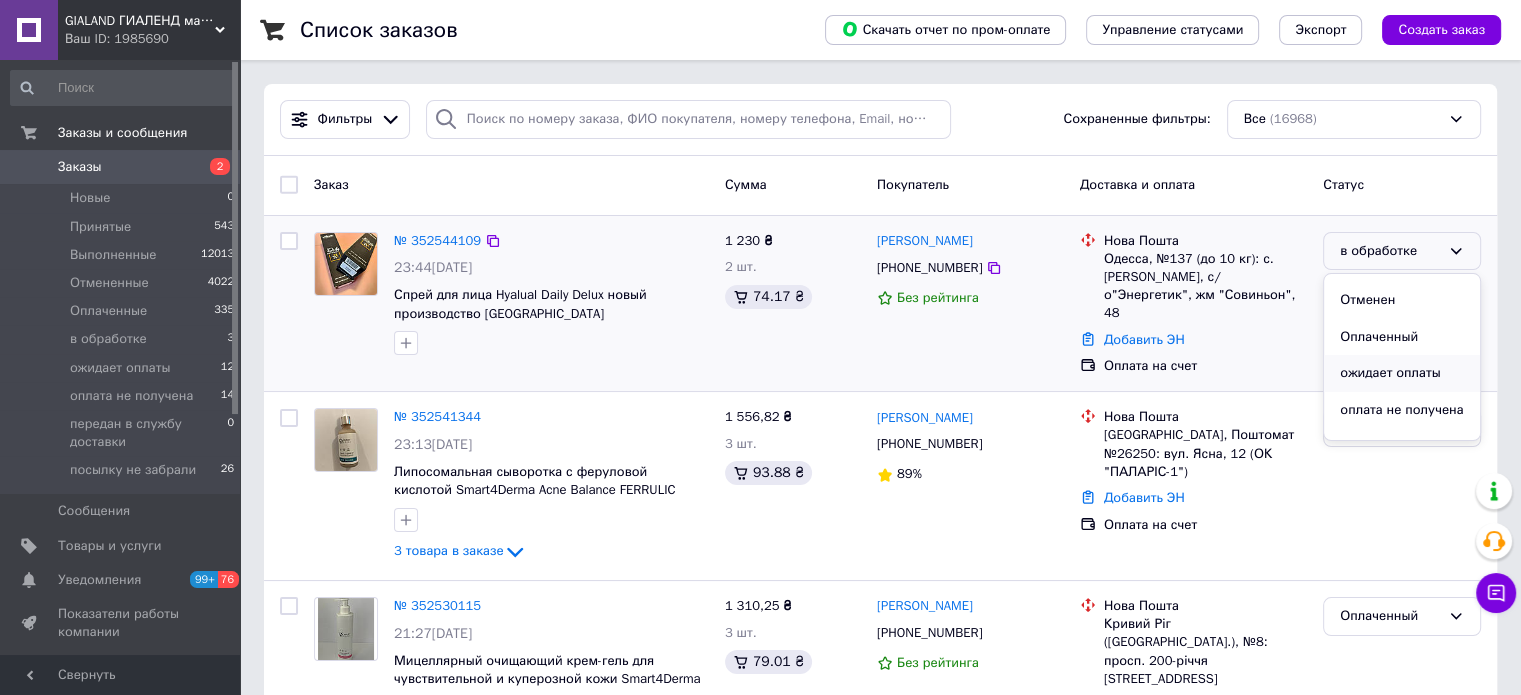 scroll, scrollTop: 100, scrollLeft: 0, axis: vertical 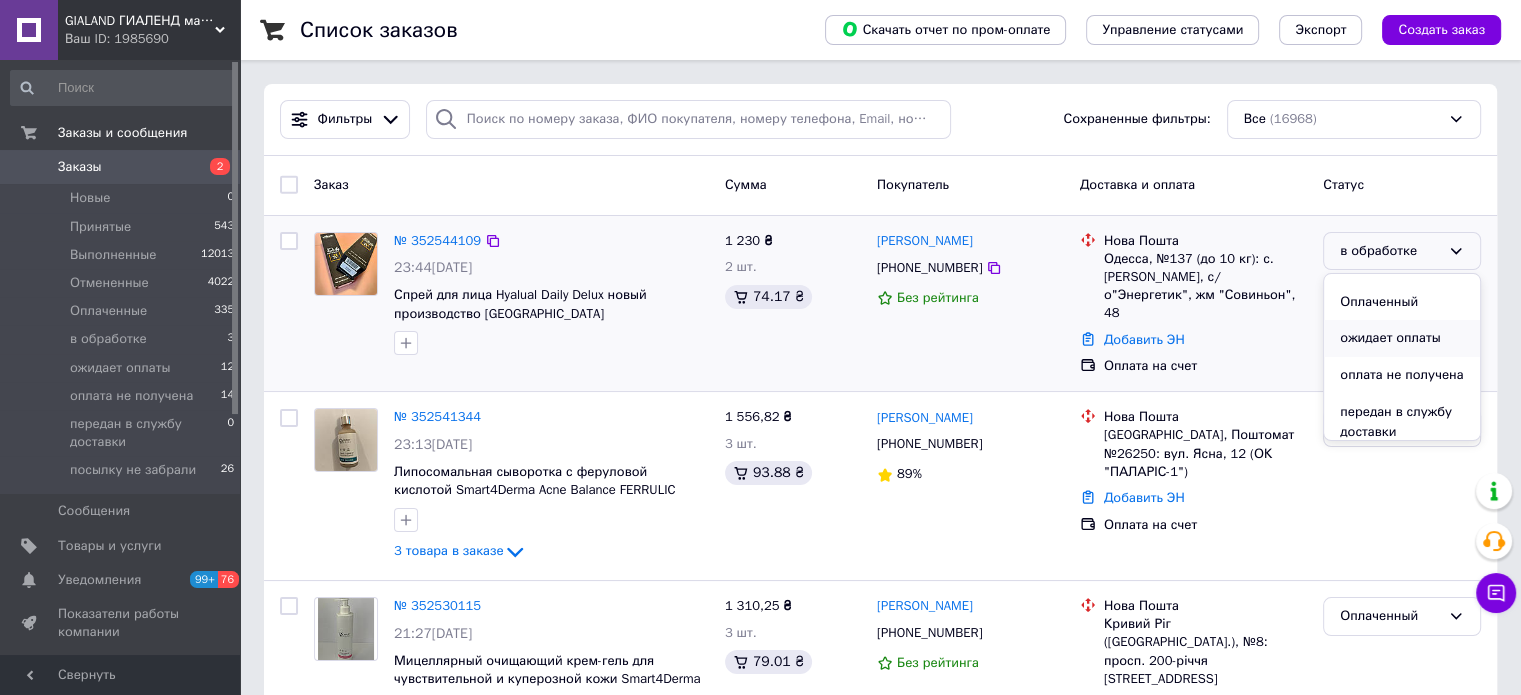 click on "ожидает оплаты" at bounding box center (1402, 338) 